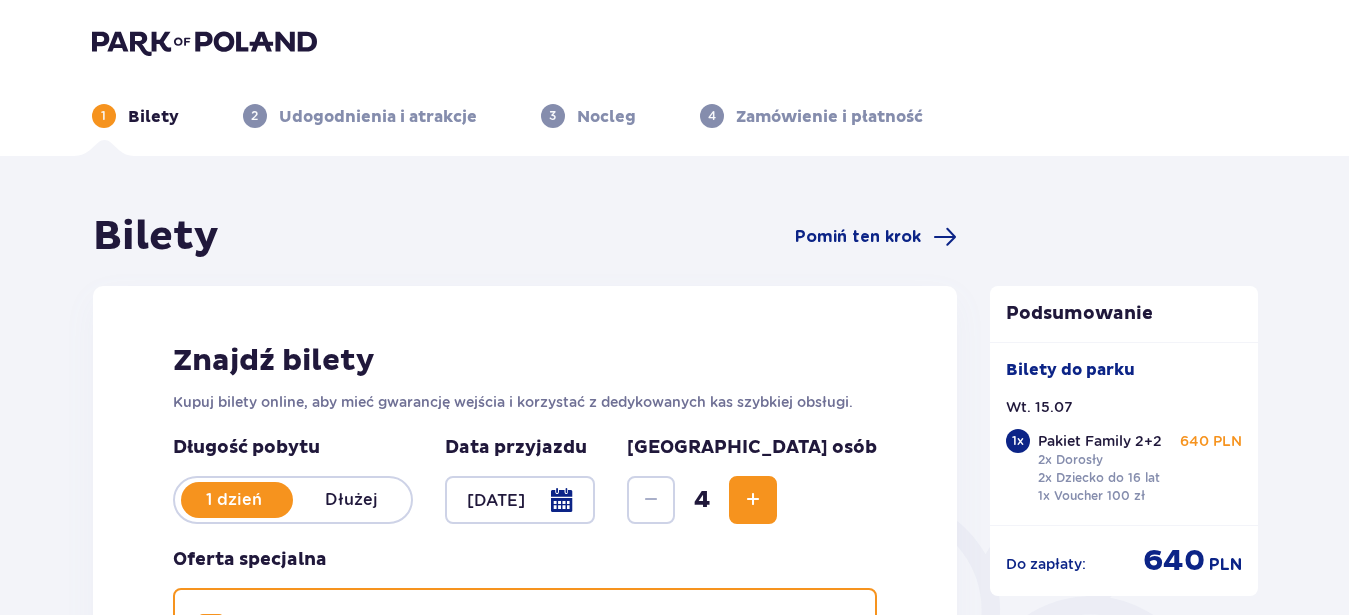 scroll, scrollTop: 0, scrollLeft: 0, axis: both 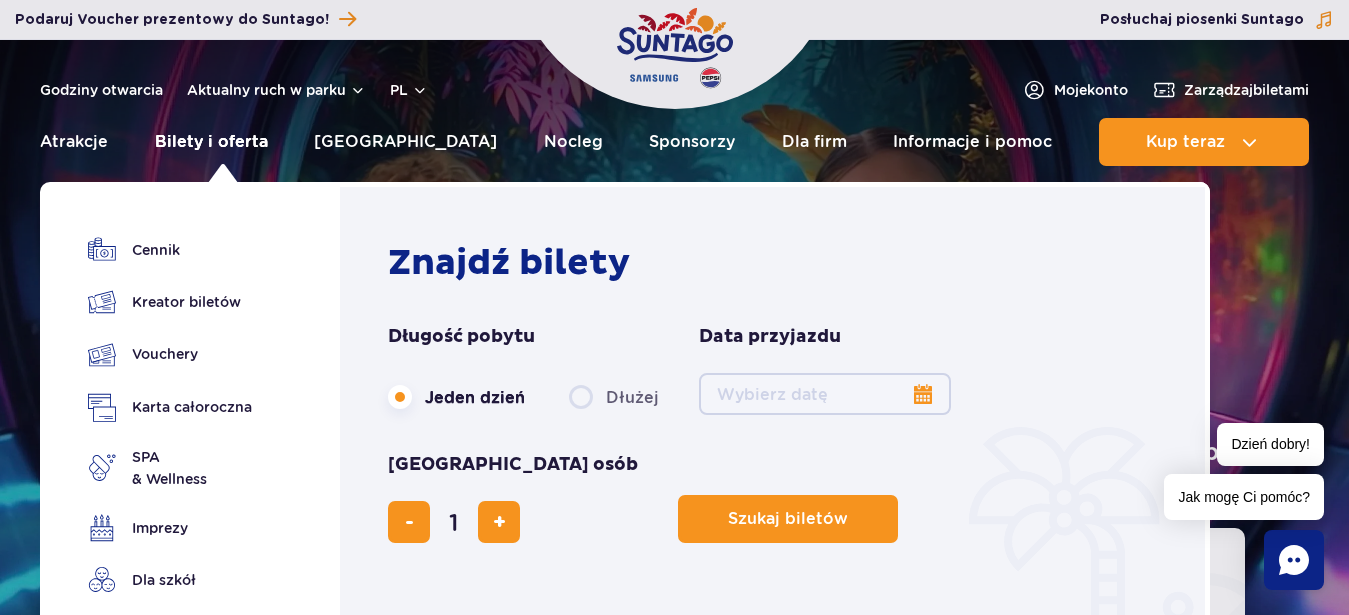 click on "Bilety i oferta" at bounding box center [211, 142] 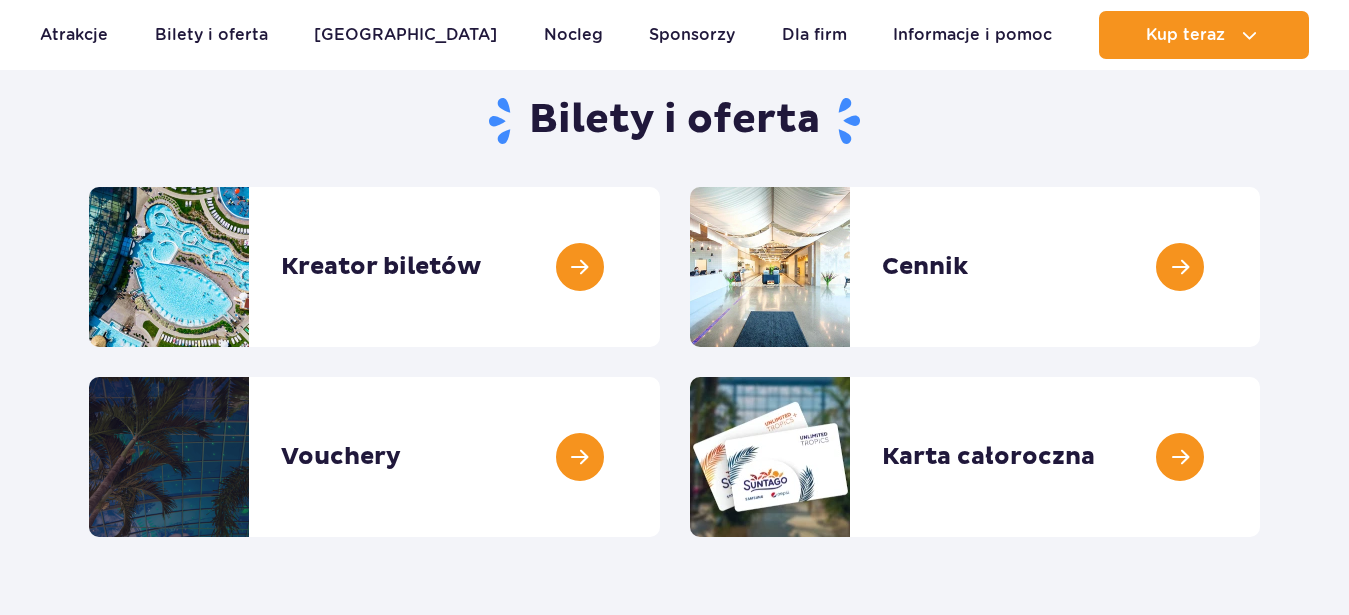 scroll, scrollTop: 204, scrollLeft: 0, axis: vertical 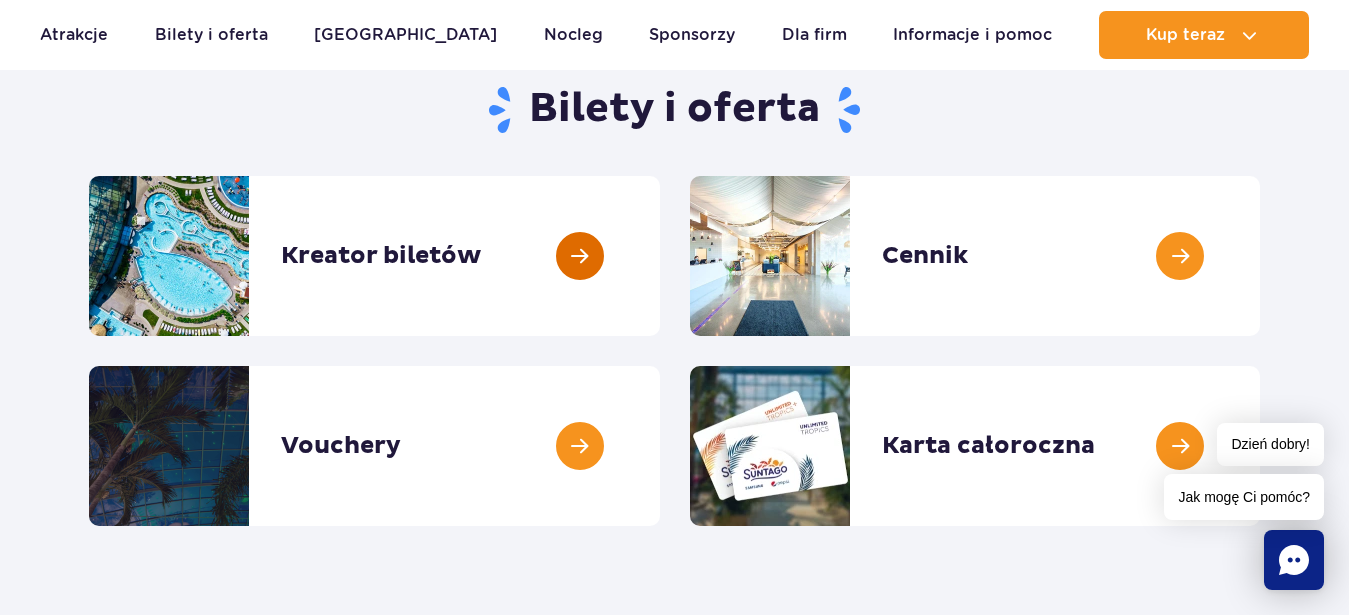 click at bounding box center (660, 256) 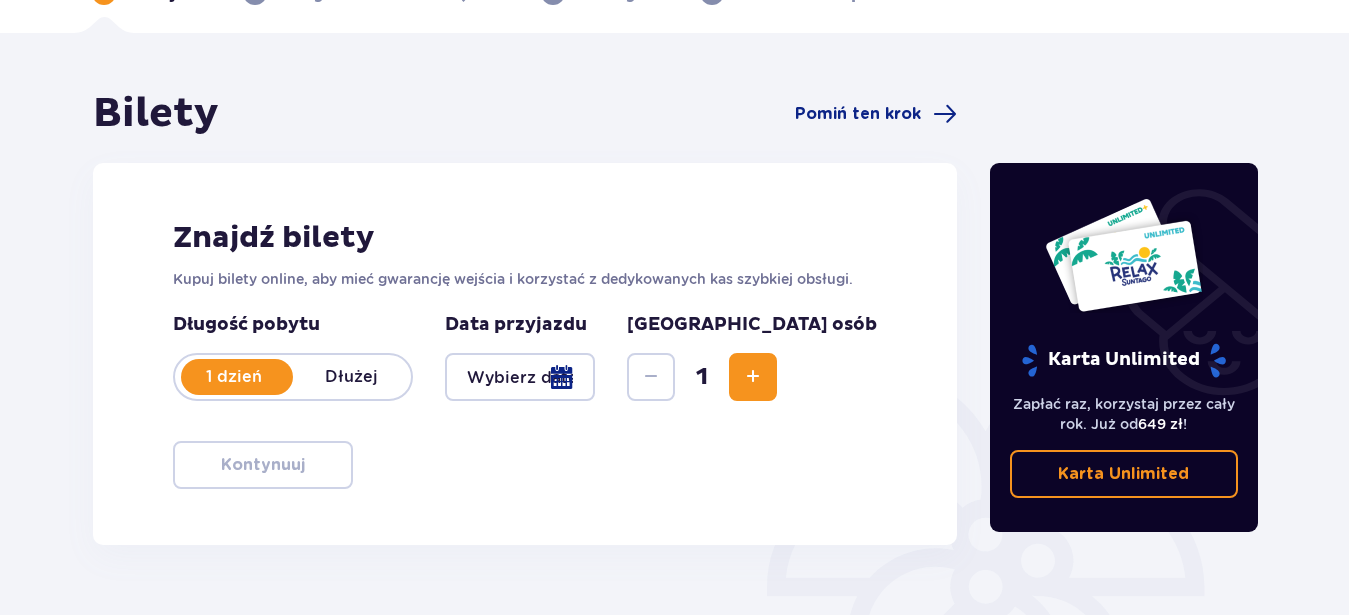 scroll, scrollTop: 204, scrollLeft: 0, axis: vertical 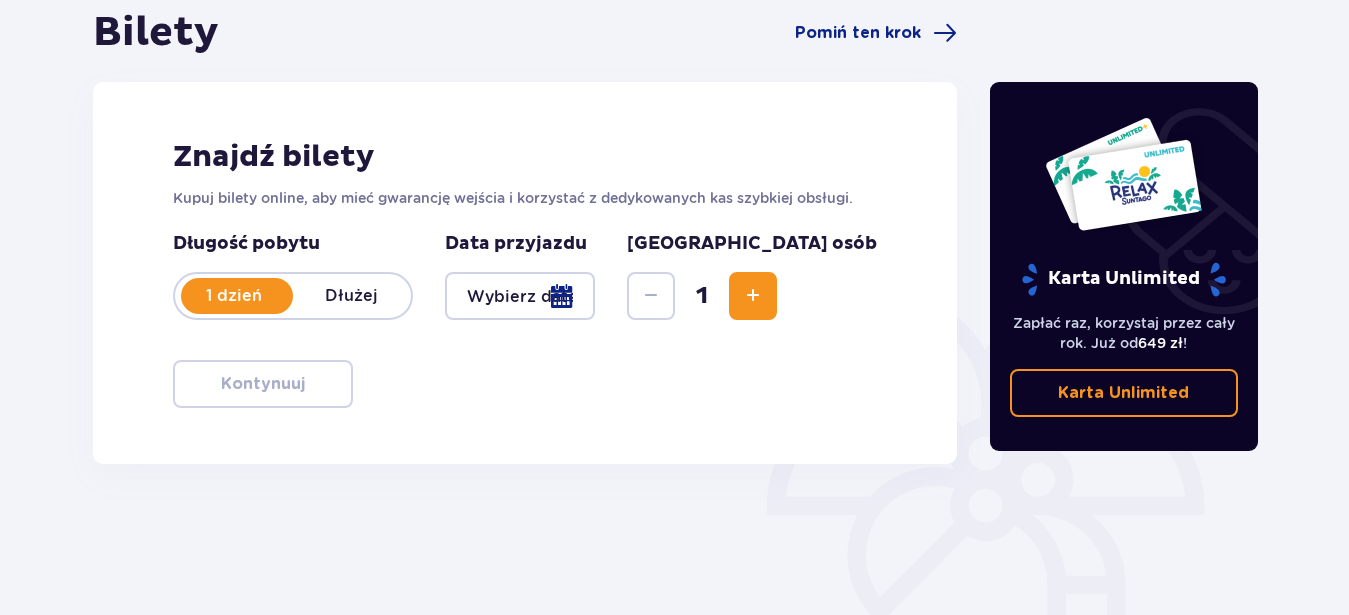 click at bounding box center [520, 296] 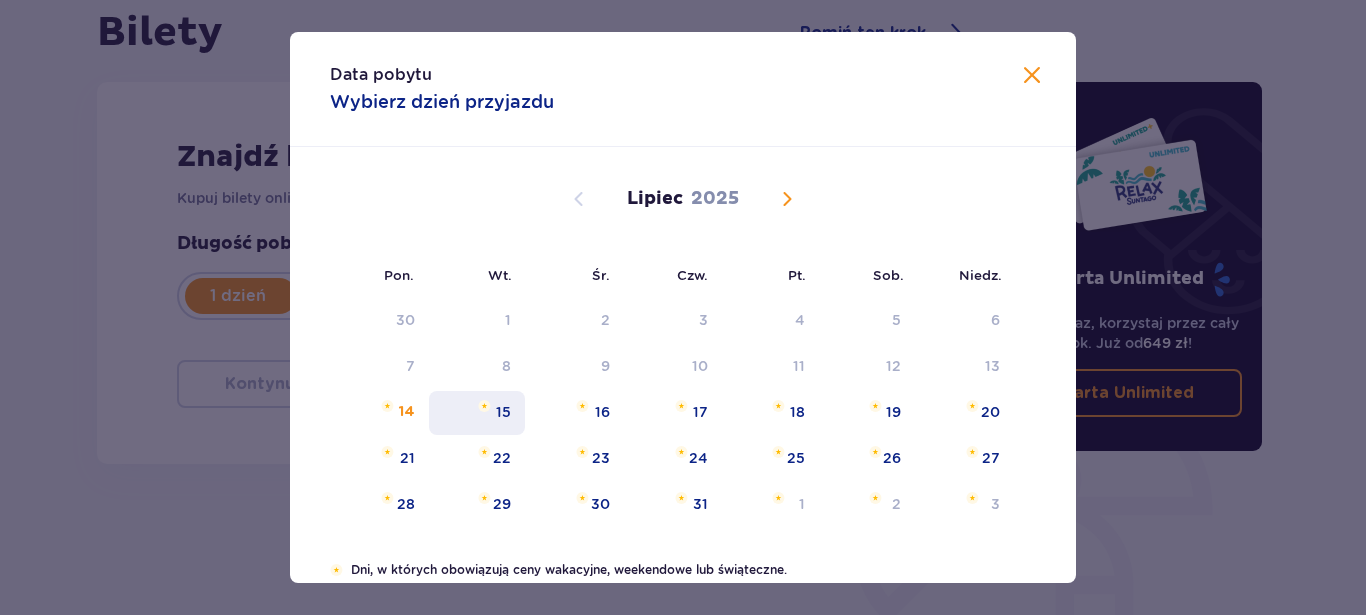 click on "15" at bounding box center (503, 412) 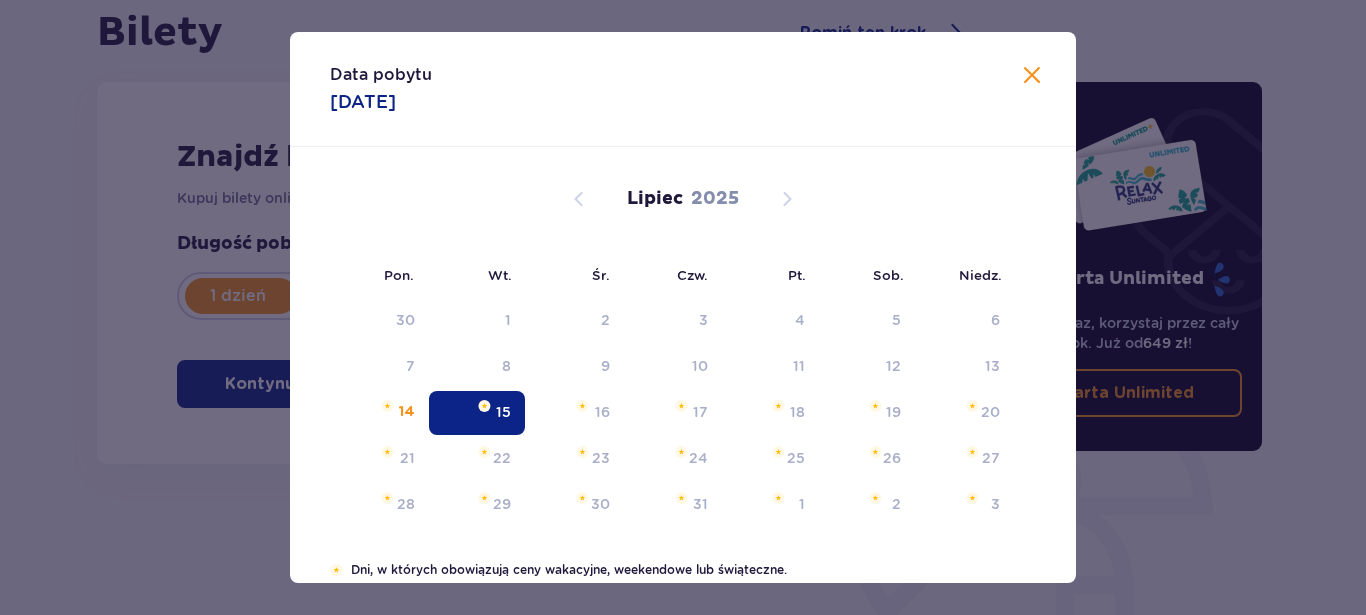 type on "15.07.25" 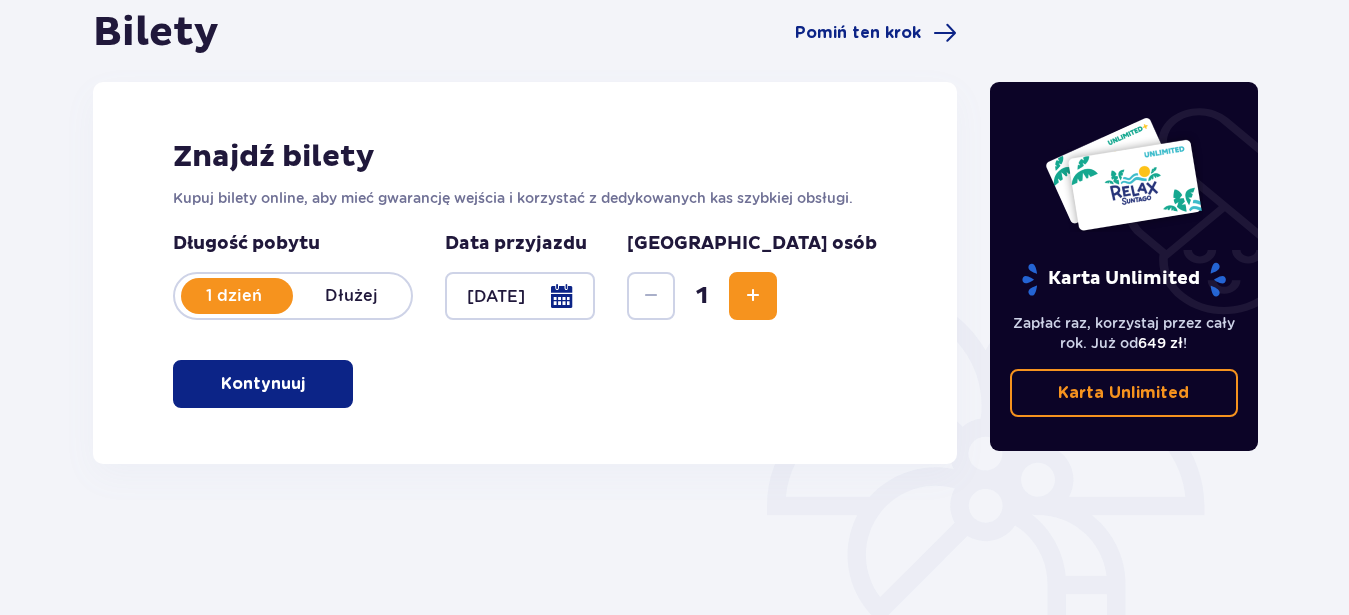 click at bounding box center (753, 296) 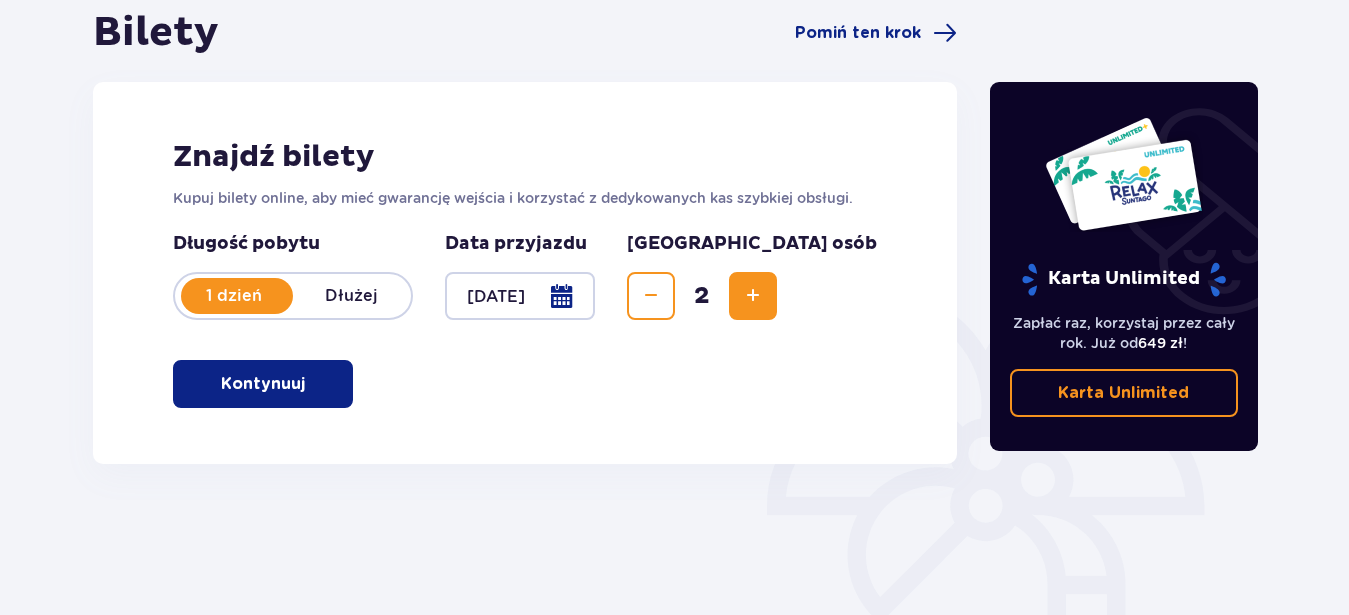 click at bounding box center [753, 296] 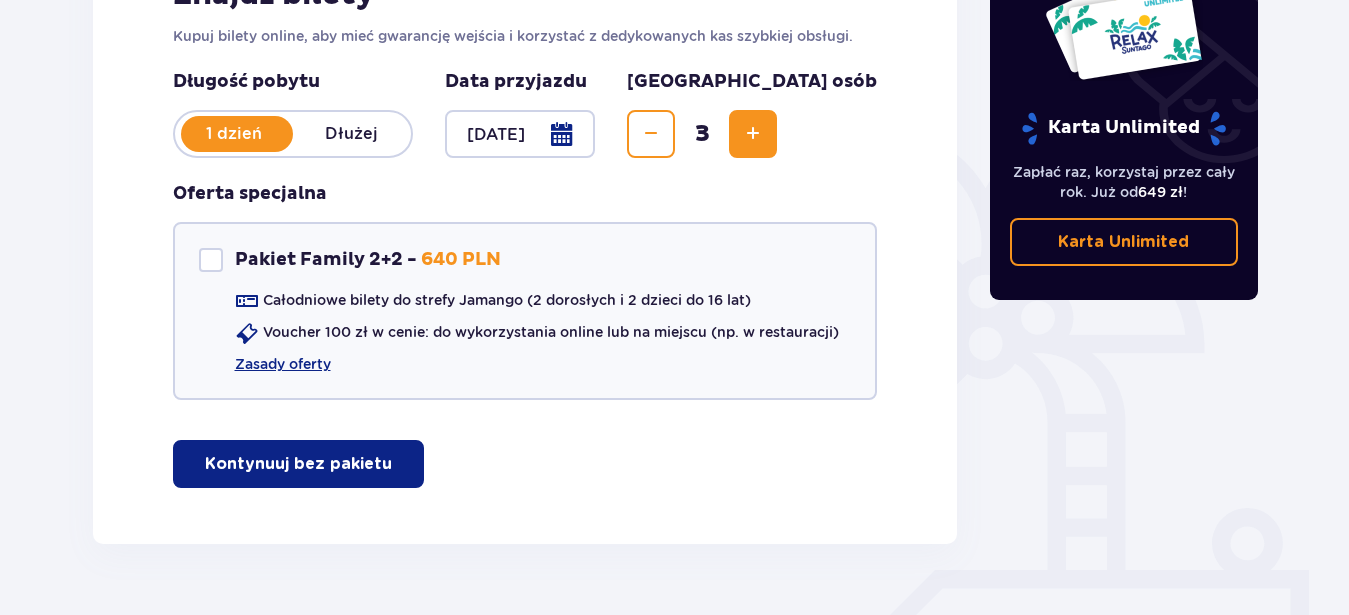 scroll, scrollTop: 408, scrollLeft: 0, axis: vertical 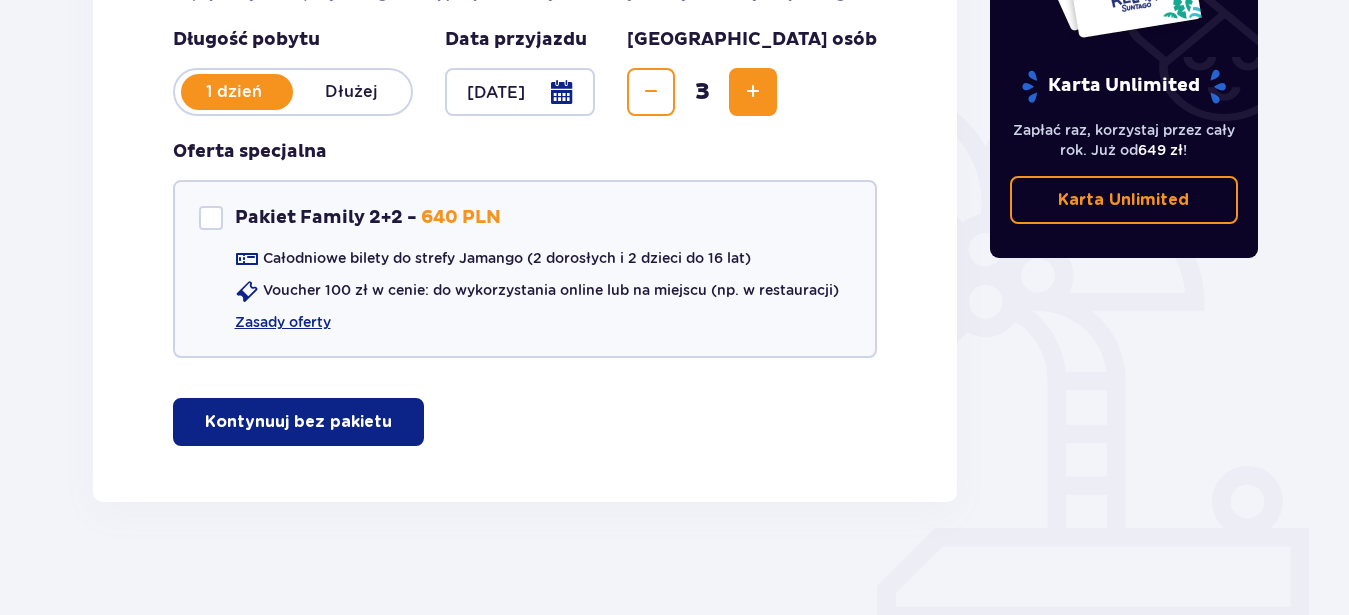 click on "Kontynuuj bez pakietu" at bounding box center [298, 422] 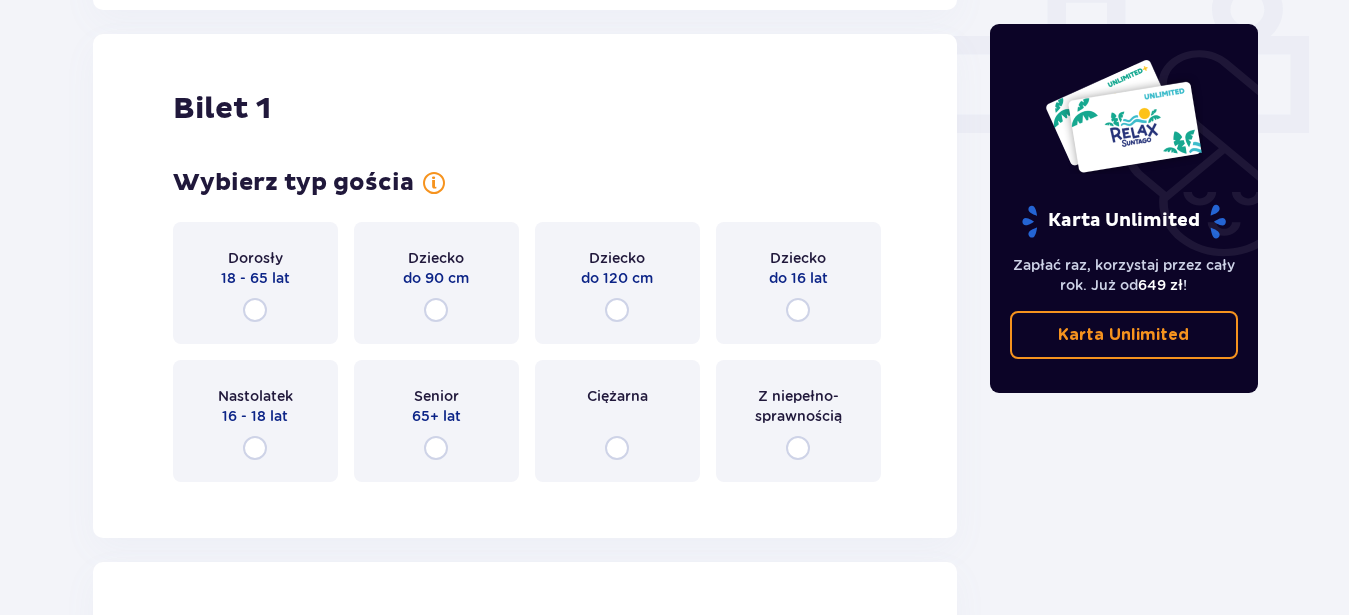 scroll, scrollTop: 910, scrollLeft: 0, axis: vertical 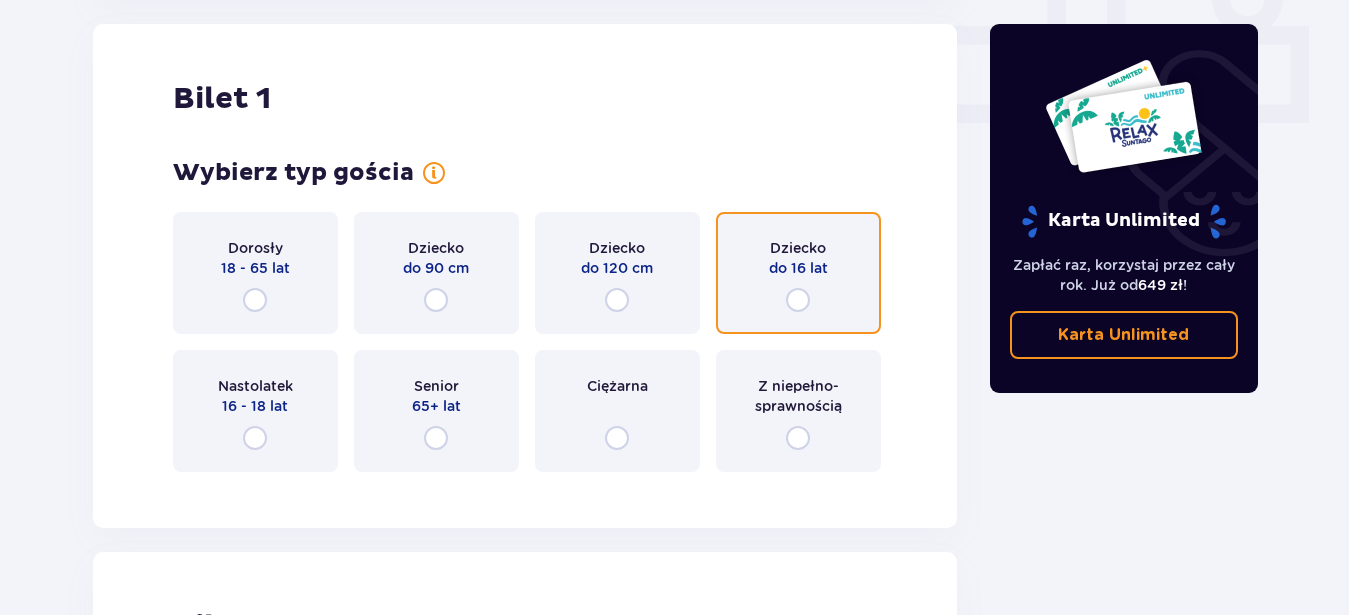 click at bounding box center [798, 300] 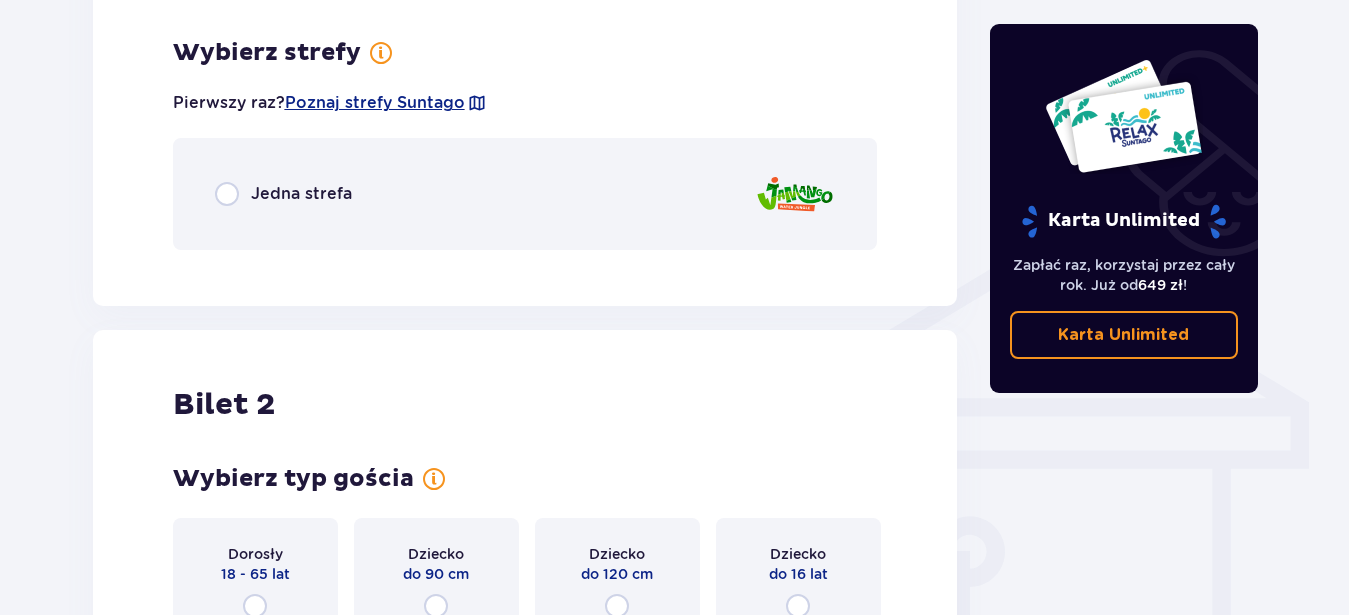 scroll, scrollTop: 1398, scrollLeft: 0, axis: vertical 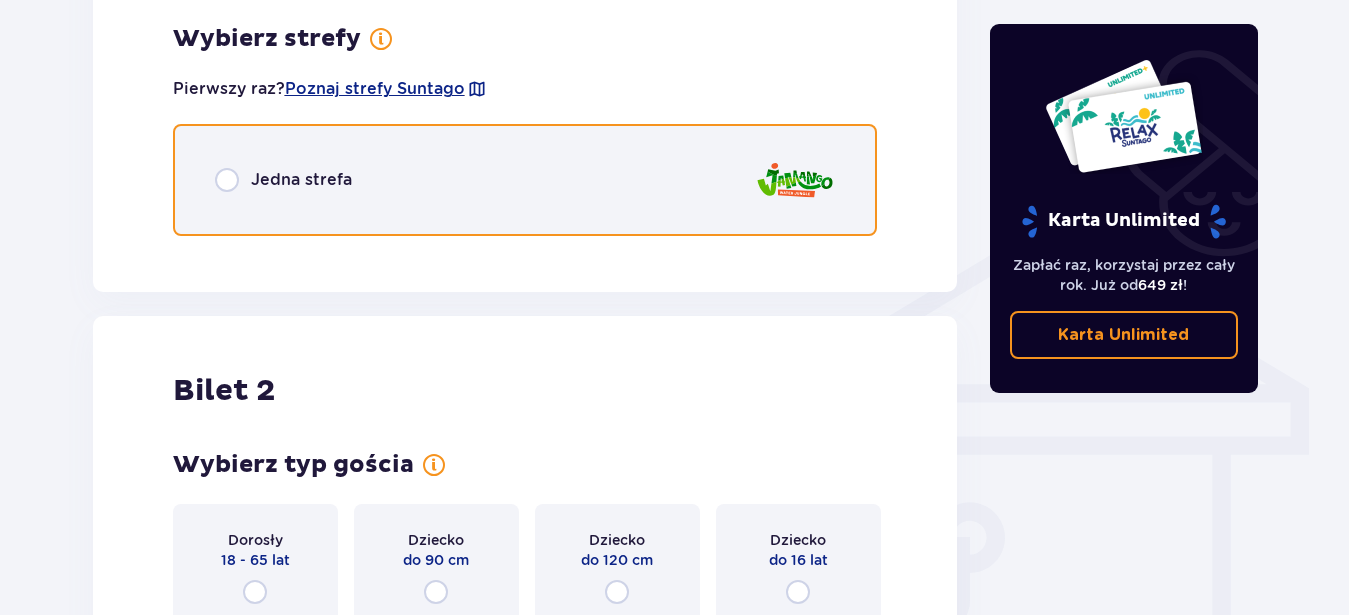 click at bounding box center [227, 180] 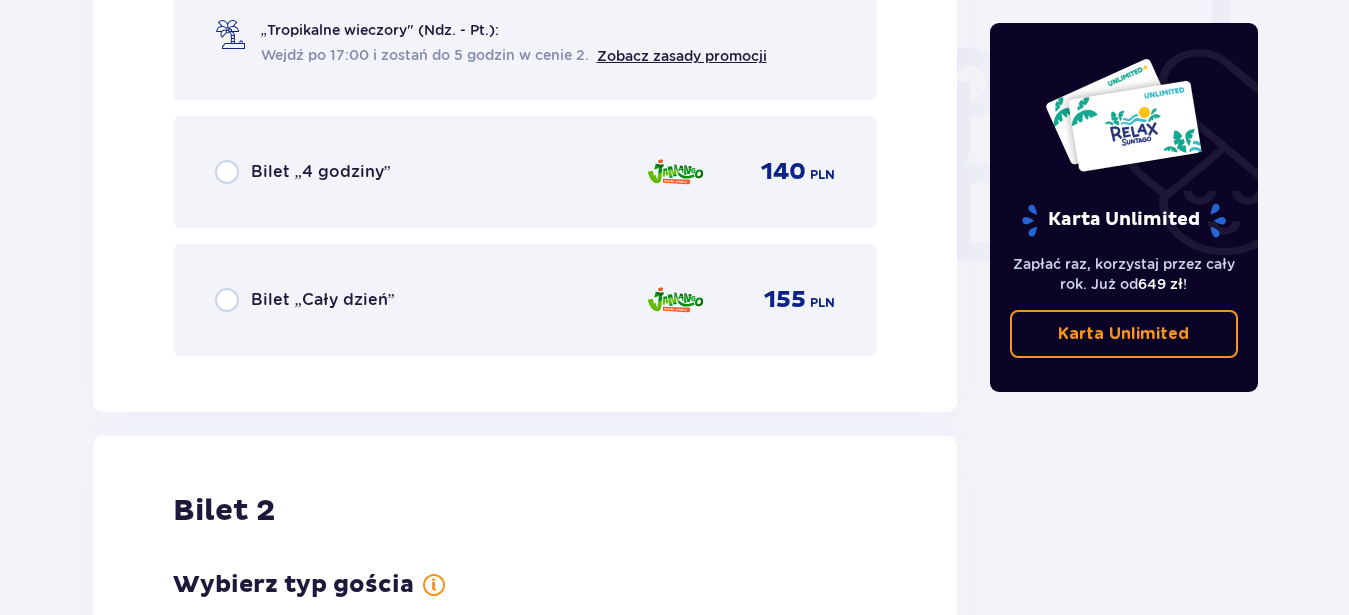 scroll, scrollTop: 1854, scrollLeft: 0, axis: vertical 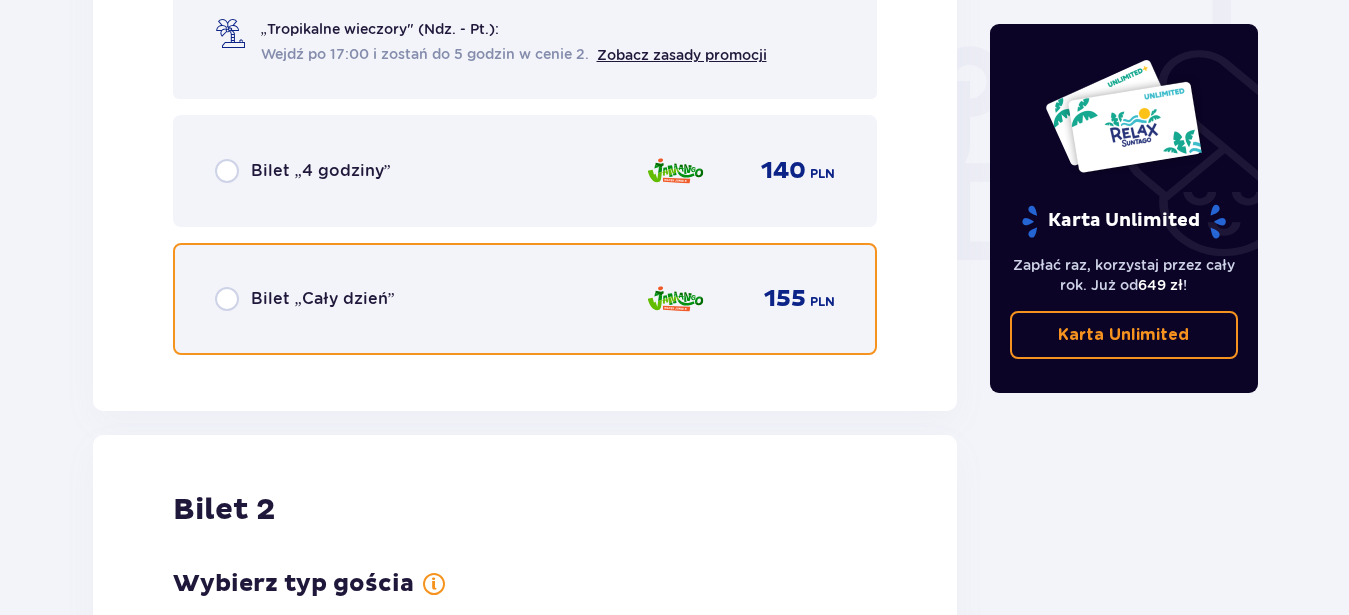 click at bounding box center [227, 299] 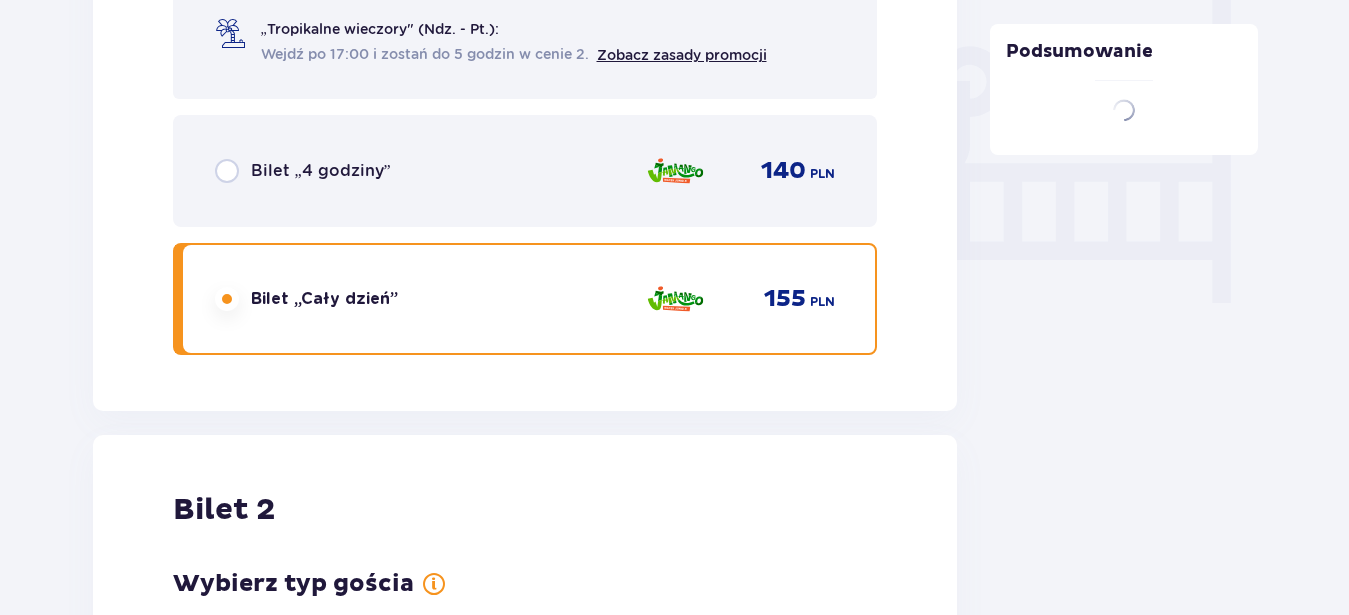 scroll, scrollTop: 2265, scrollLeft: 0, axis: vertical 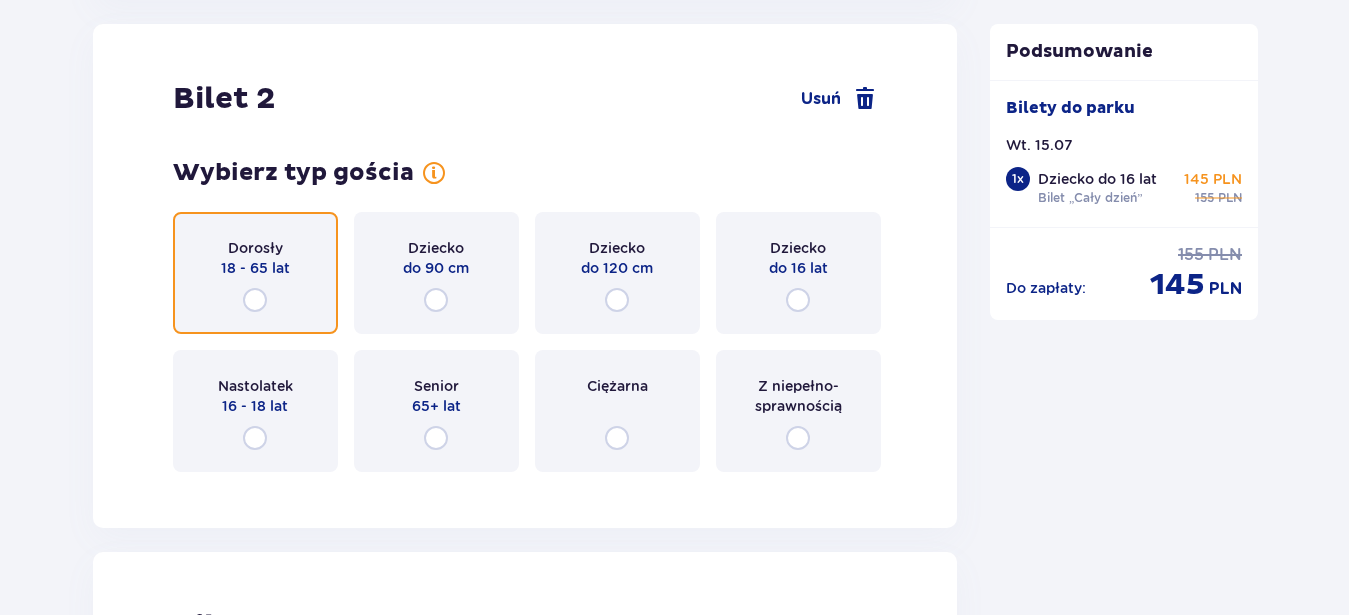 click at bounding box center [255, 300] 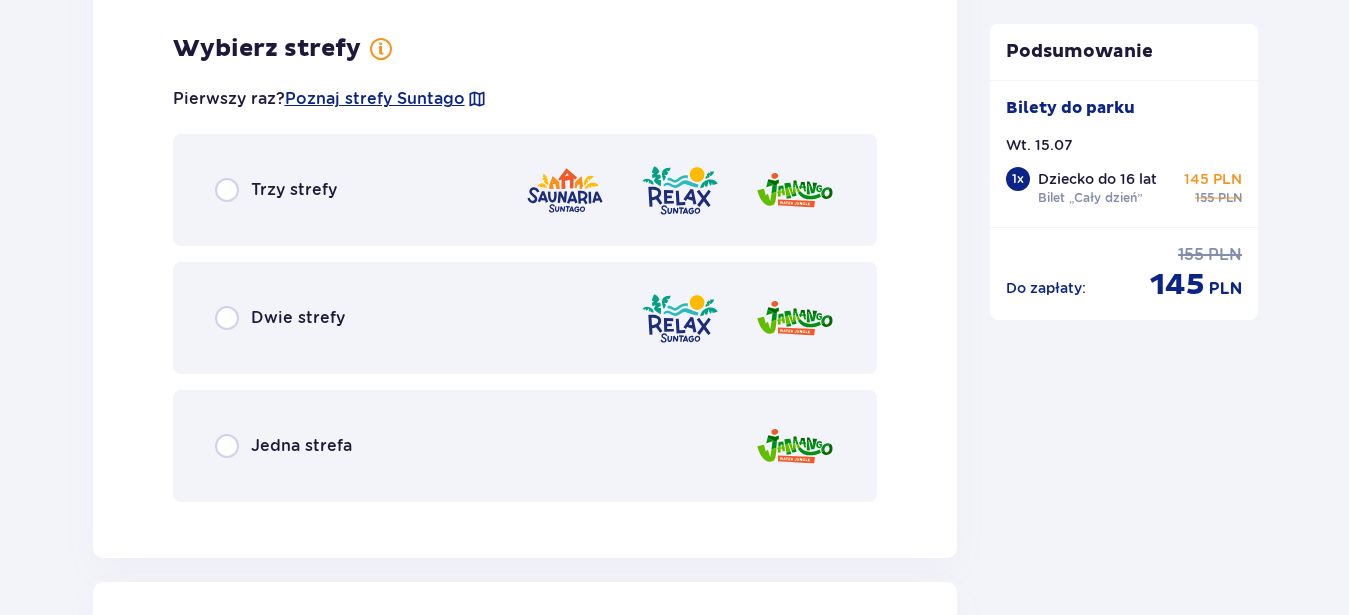 scroll, scrollTop: 2753, scrollLeft: 0, axis: vertical 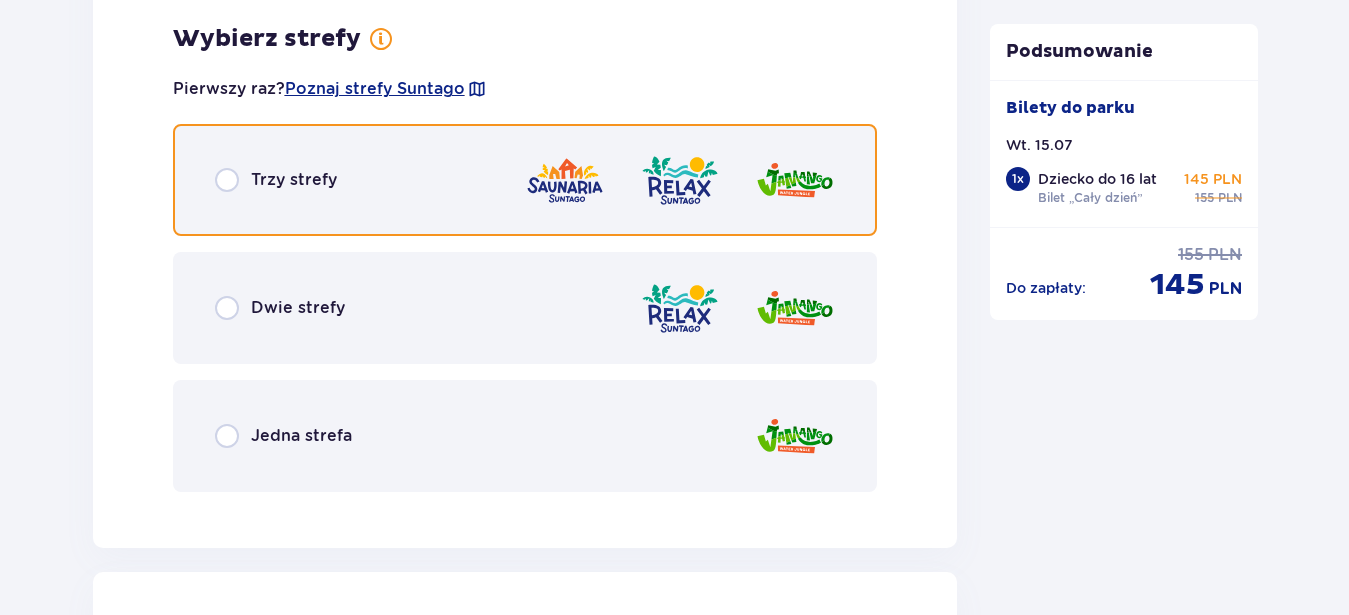 click at bounding box center [227, 180] 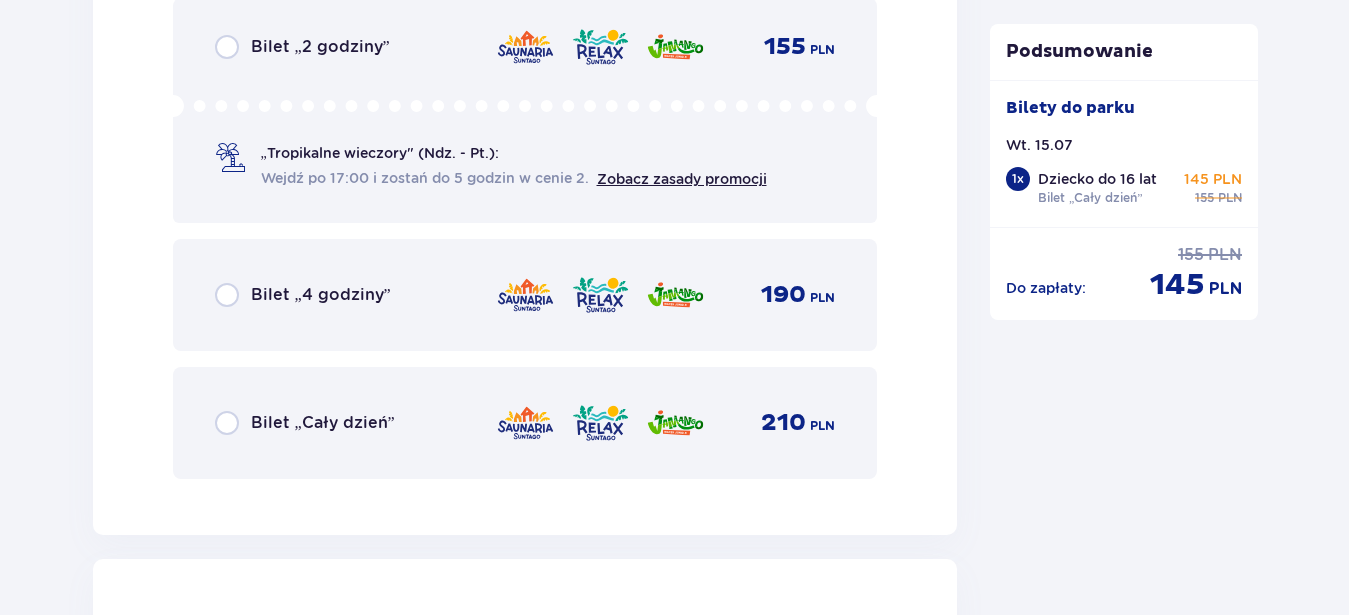 scroll, scrollTop: 3363, scrollLeft: 0, axis: vertical 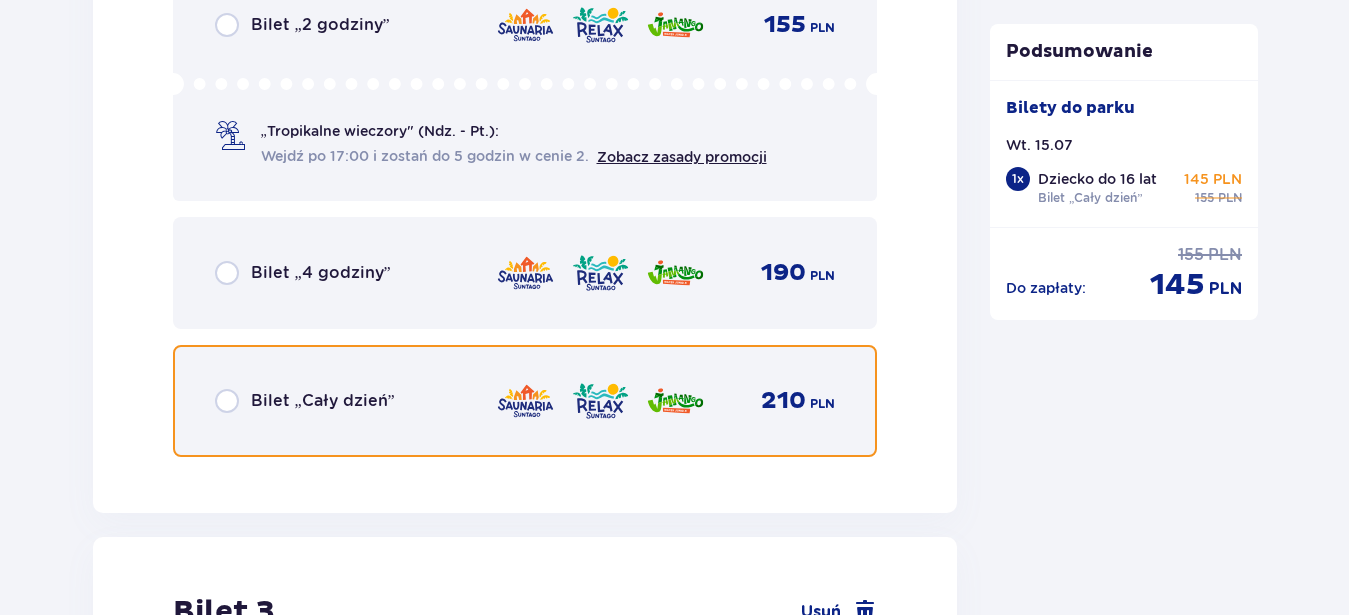 click at bounding box center [227, 401] 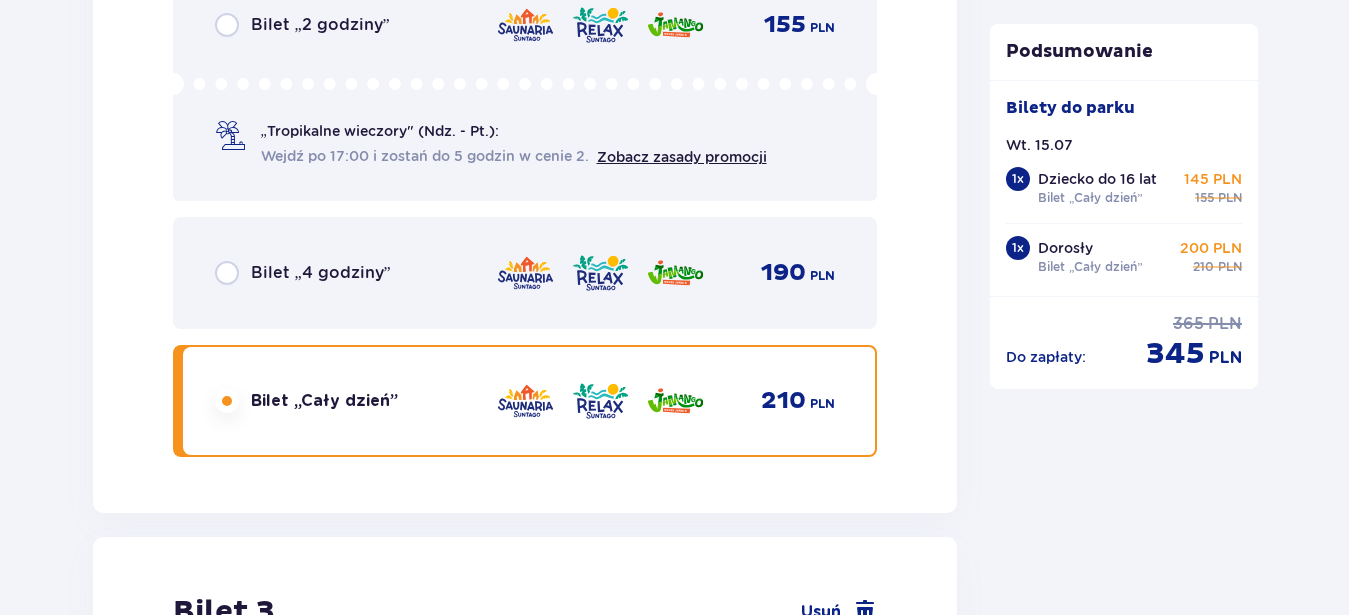 scroll, scrollTop: 3876, scrollLeft: 0, axis: vertical 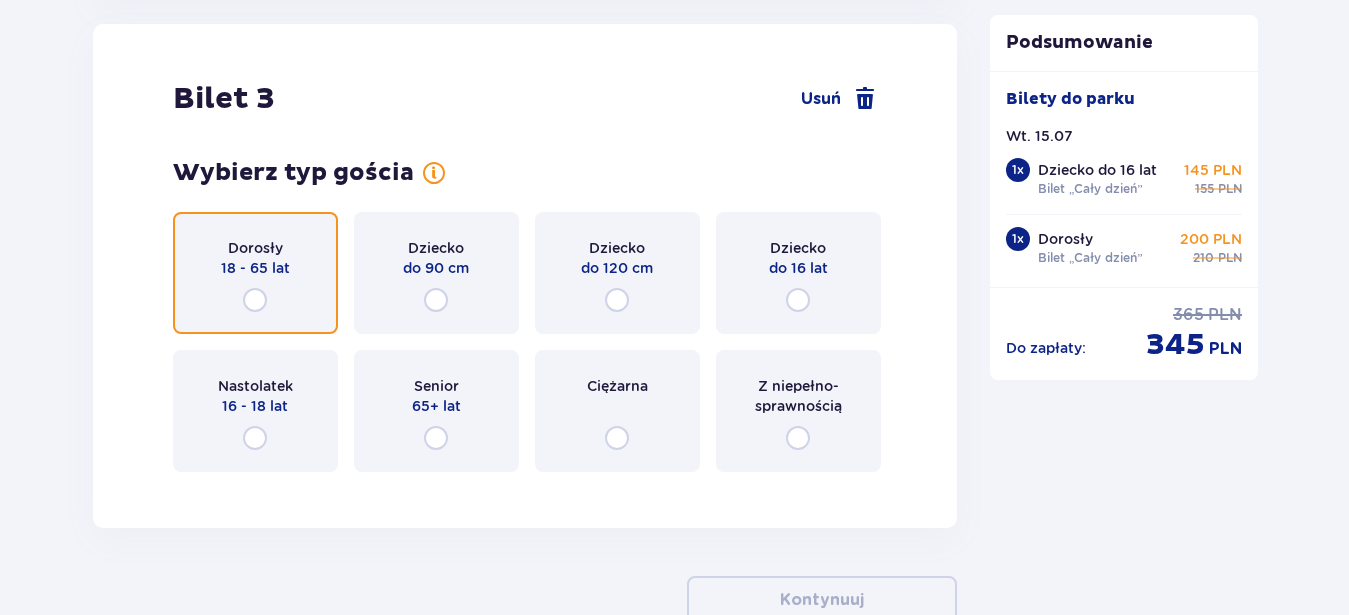 click at bounding box center (255, 300) 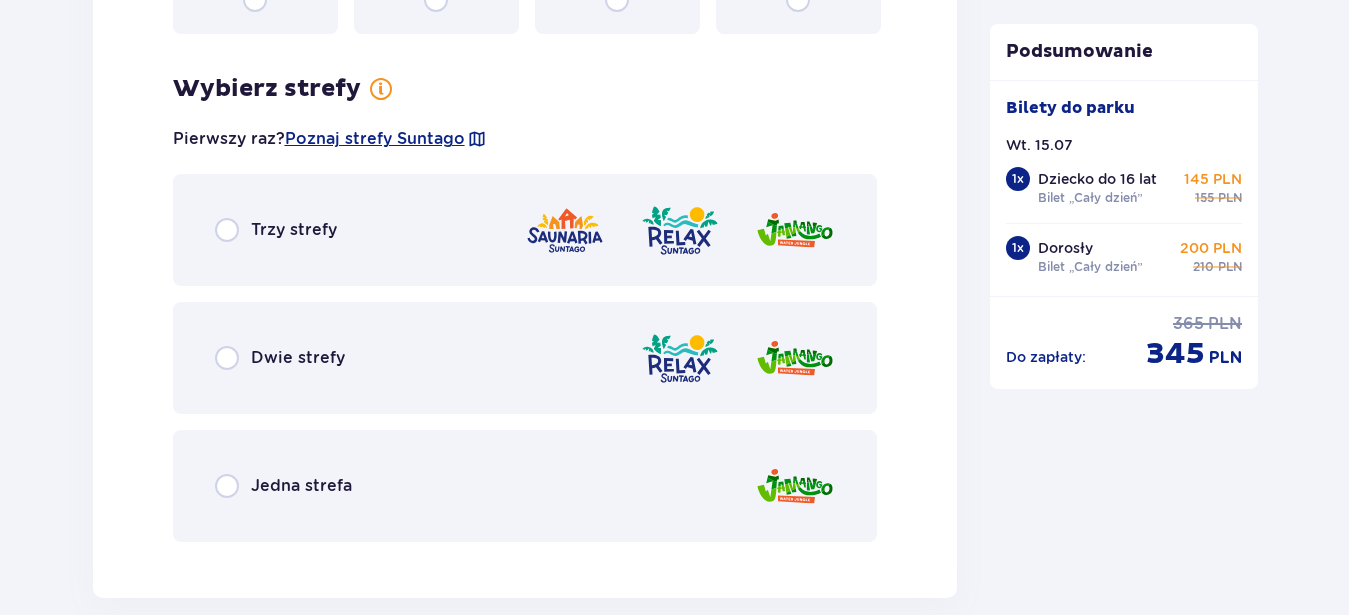 scroll, scrollTop: 4364, scrollLeft: 0, axis: vertical 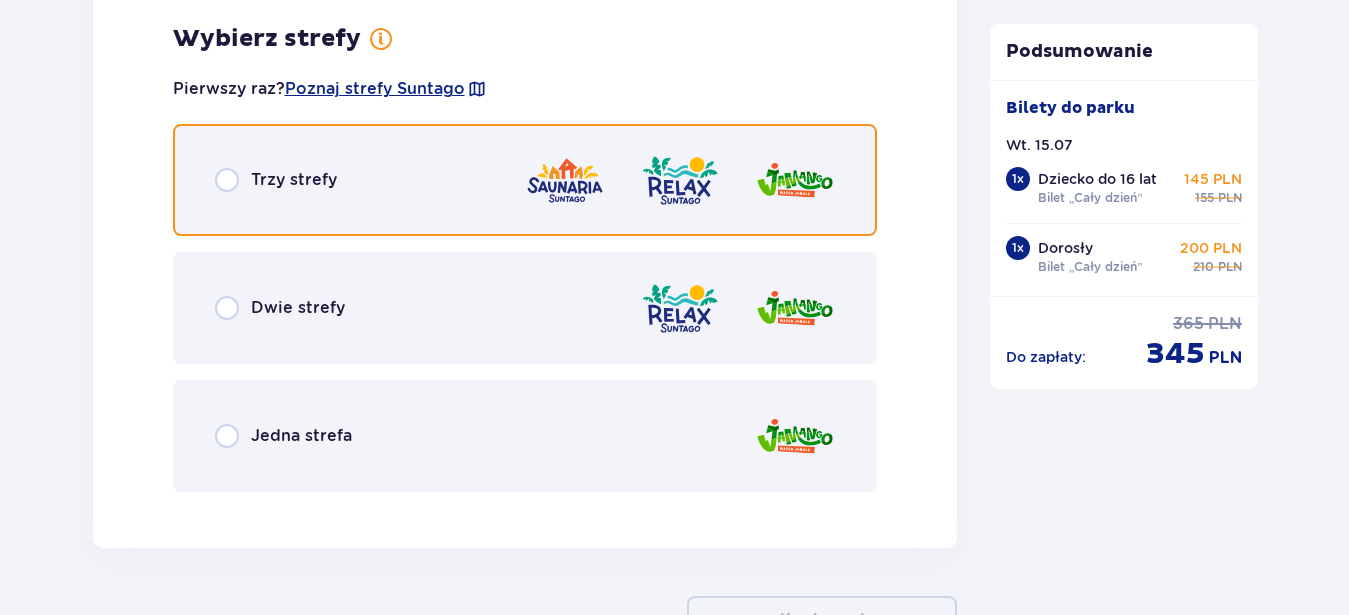 click at bounding box center (227, 180) 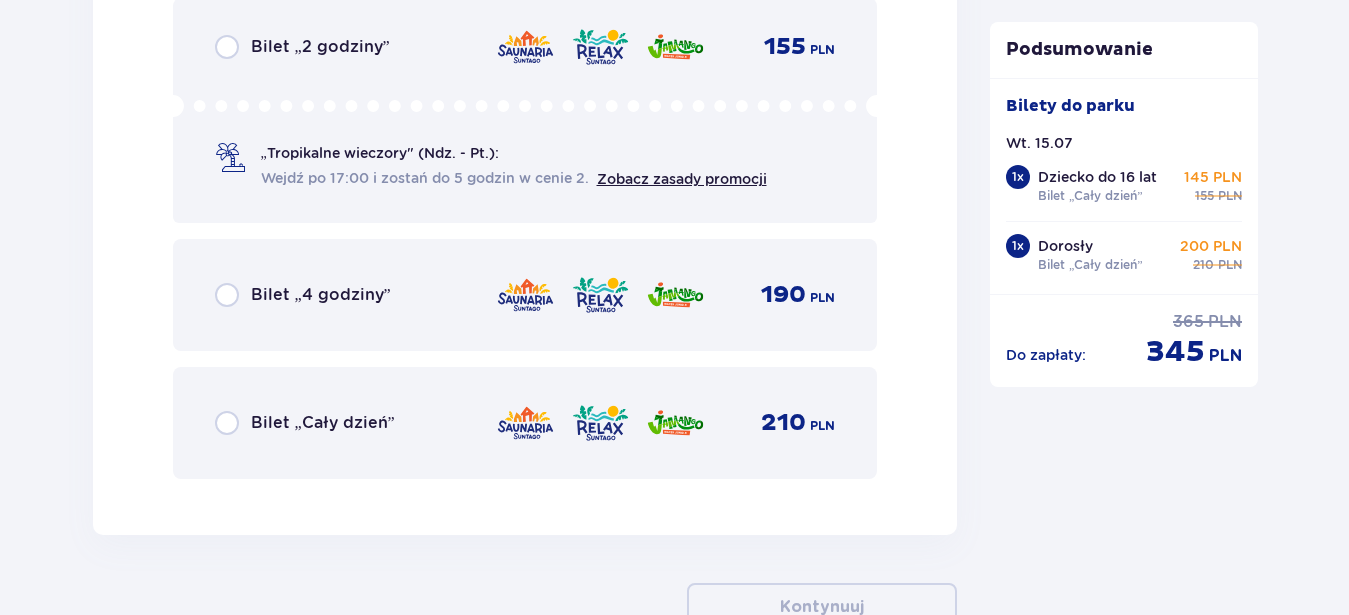 scroll, scrollTop: 4974, scrollLeft: 0, axis: vertical 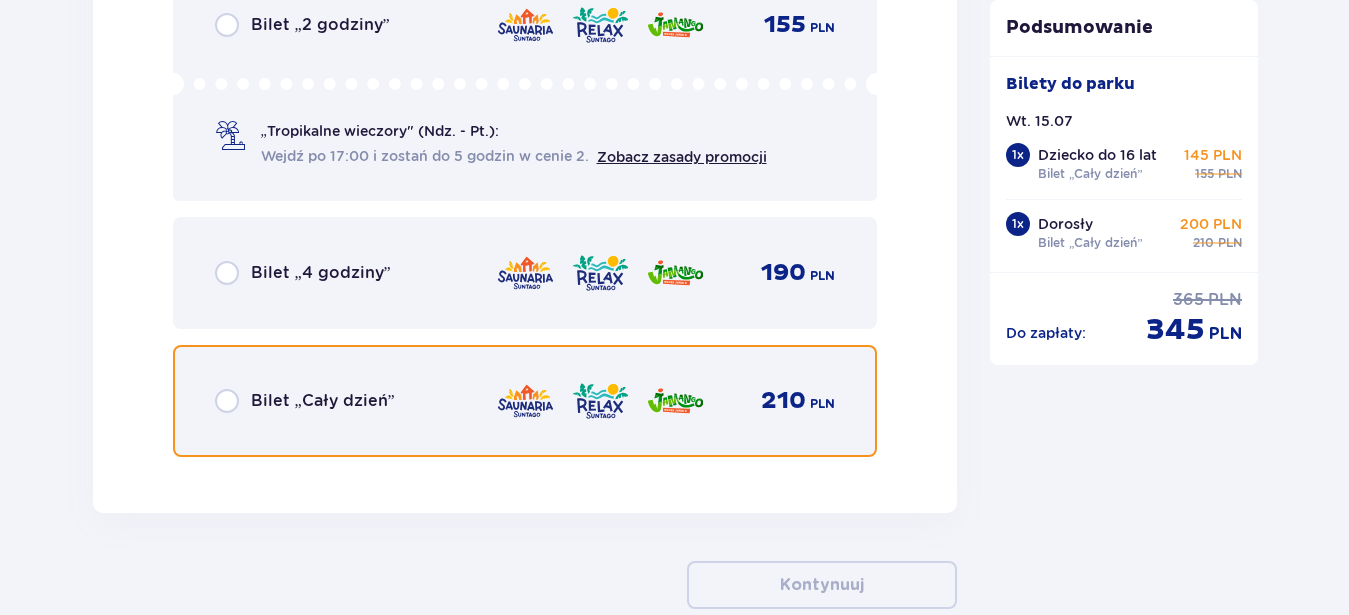 click at bounding box center [227, 401] 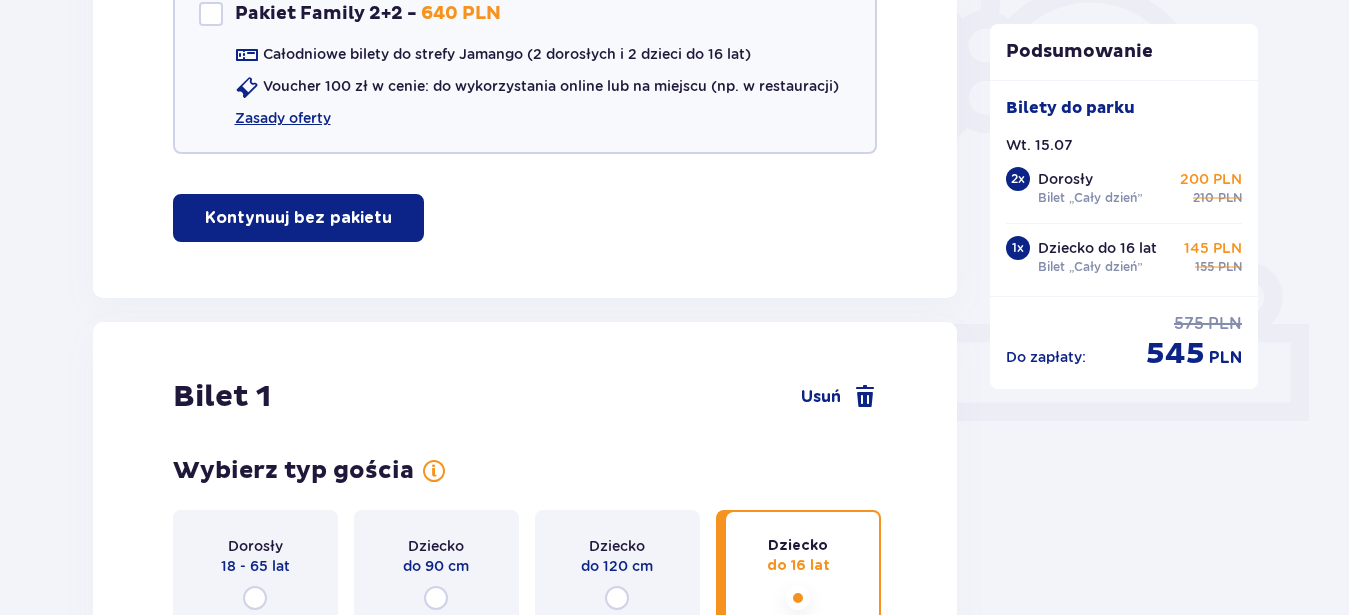 scroll, scrollTop: 0, scrollLeft: 0, axis: both 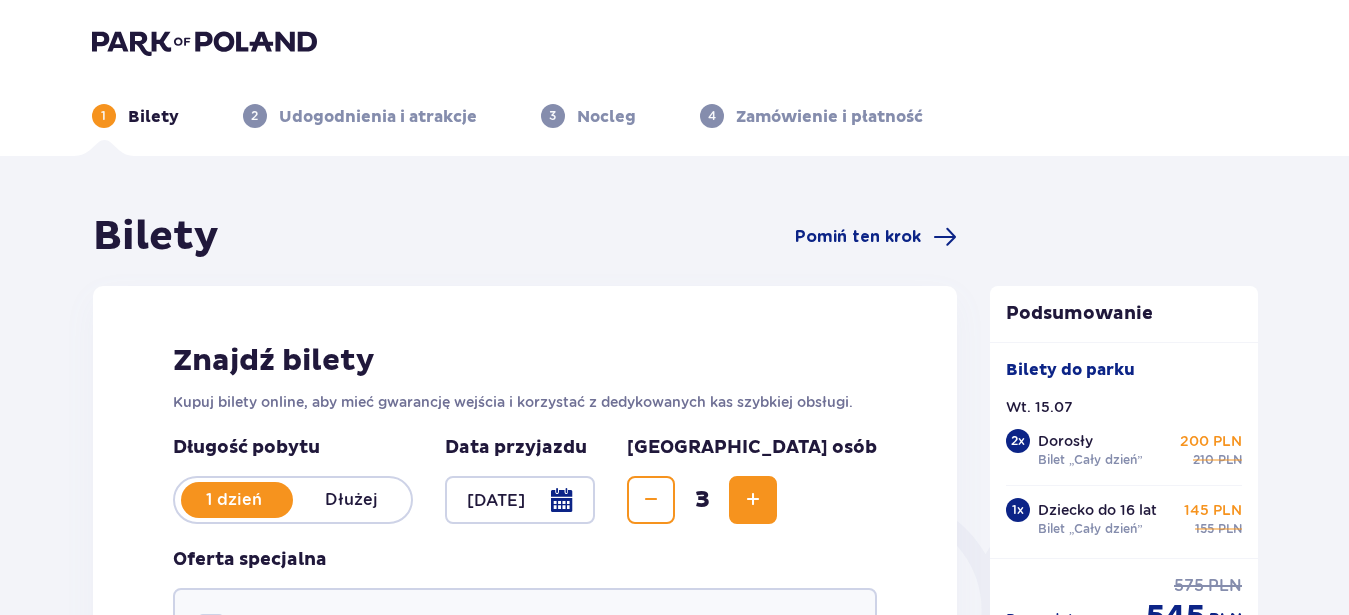 click at bounding box center (204, 42) 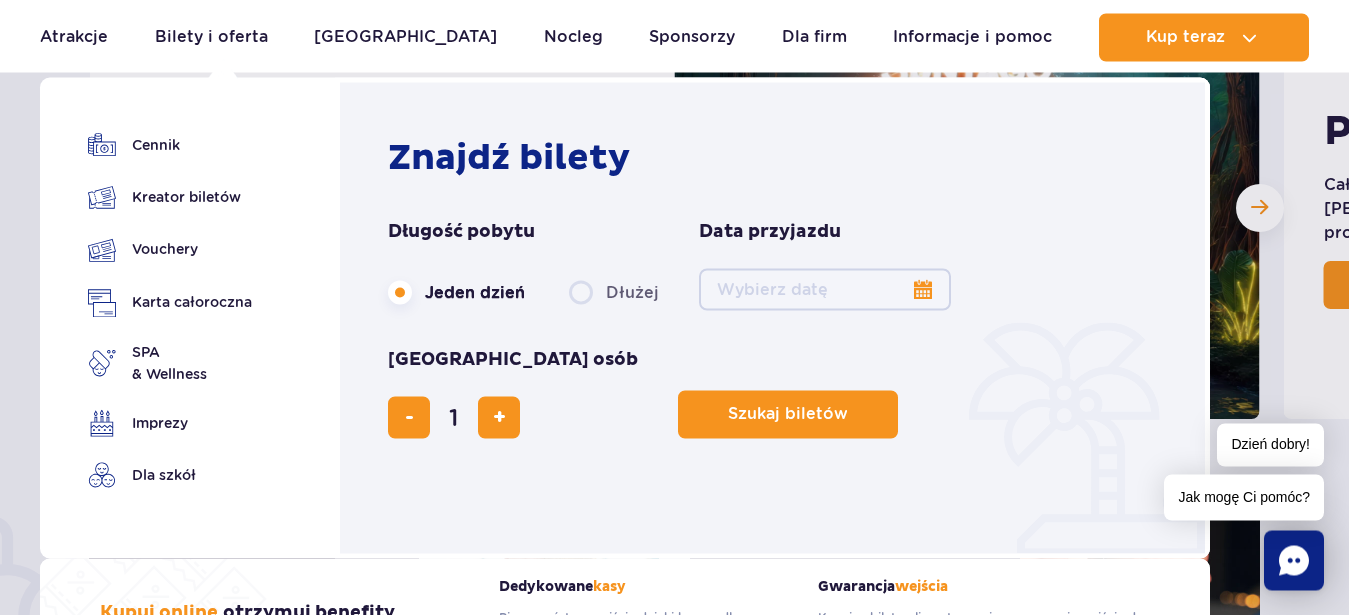 scroll, scrollTop: 714, scrollLeft: 0, axis: vertical 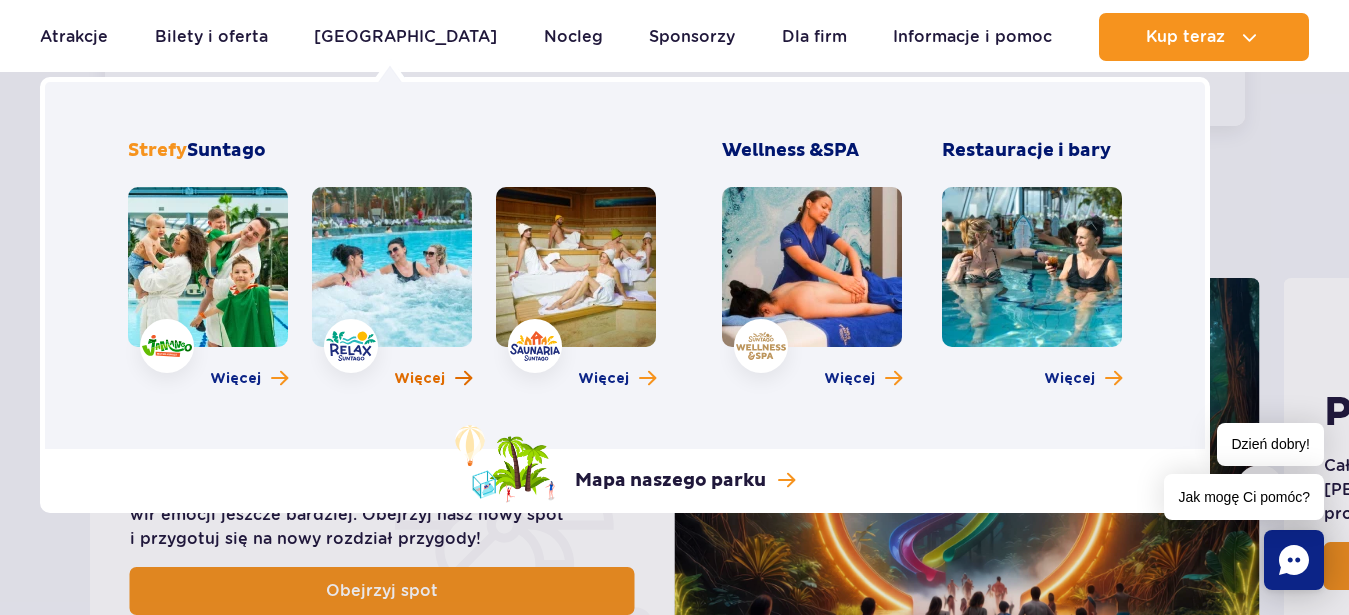 click on "Więcej" at bounding box center (419, 379) 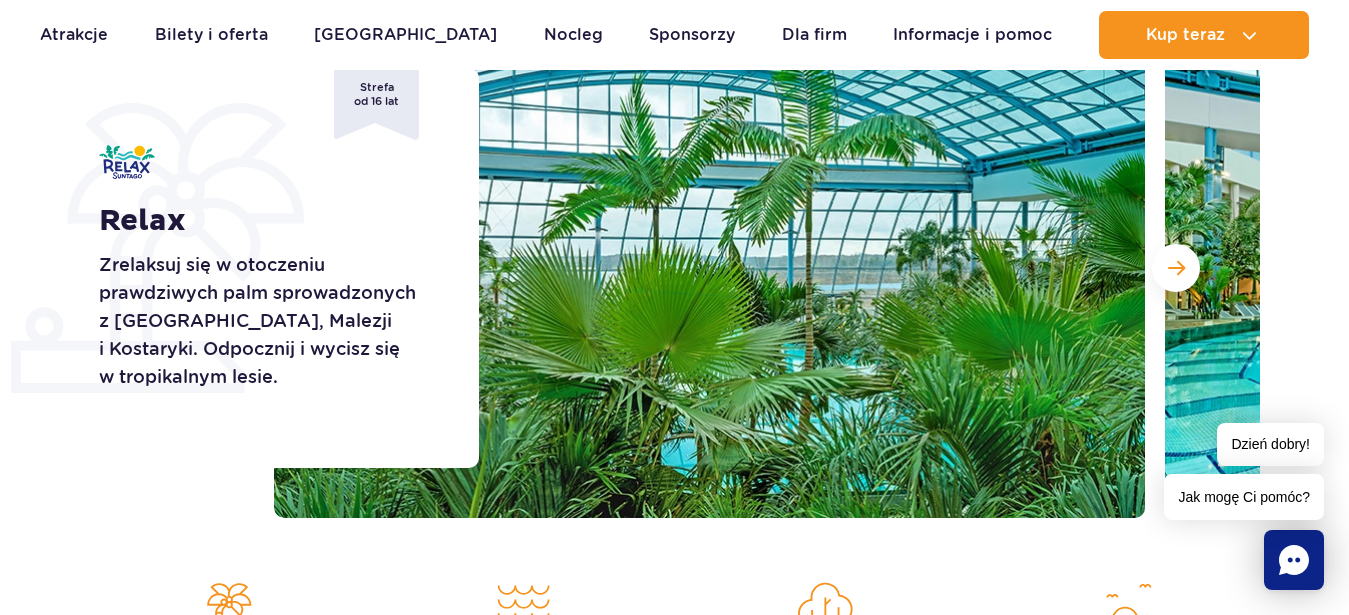 scroll, scrollTop: 408, scrollLeft: 0, axis: vertical 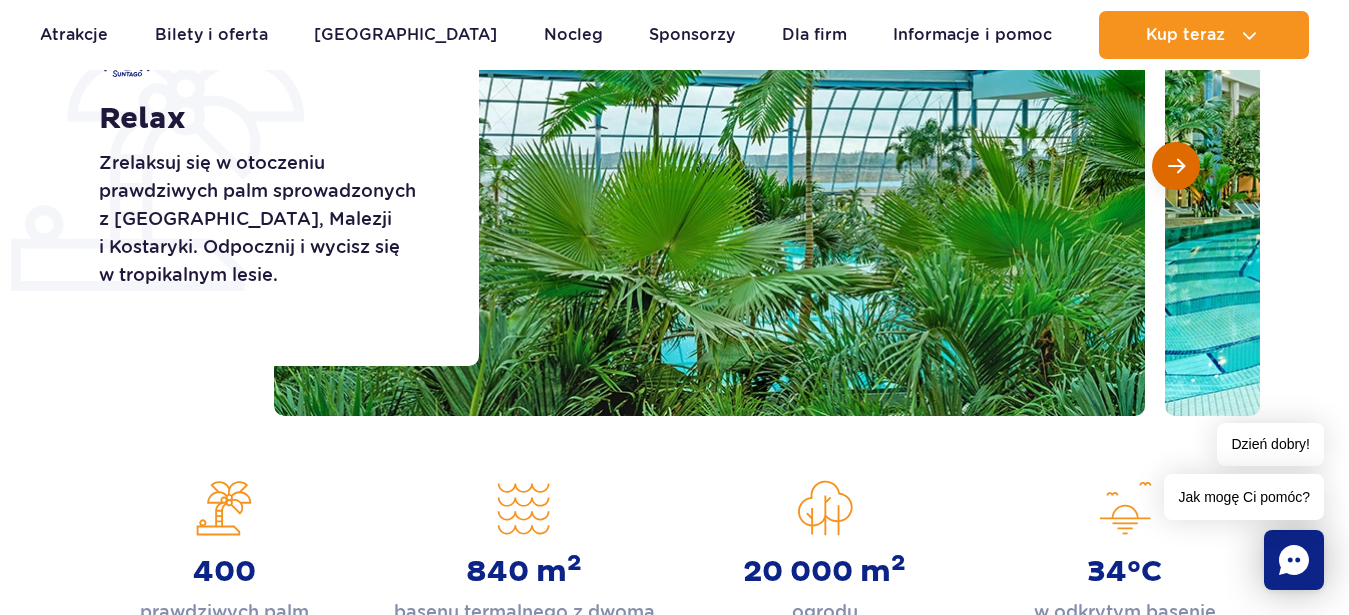 click at bounding box center (1176, 166) 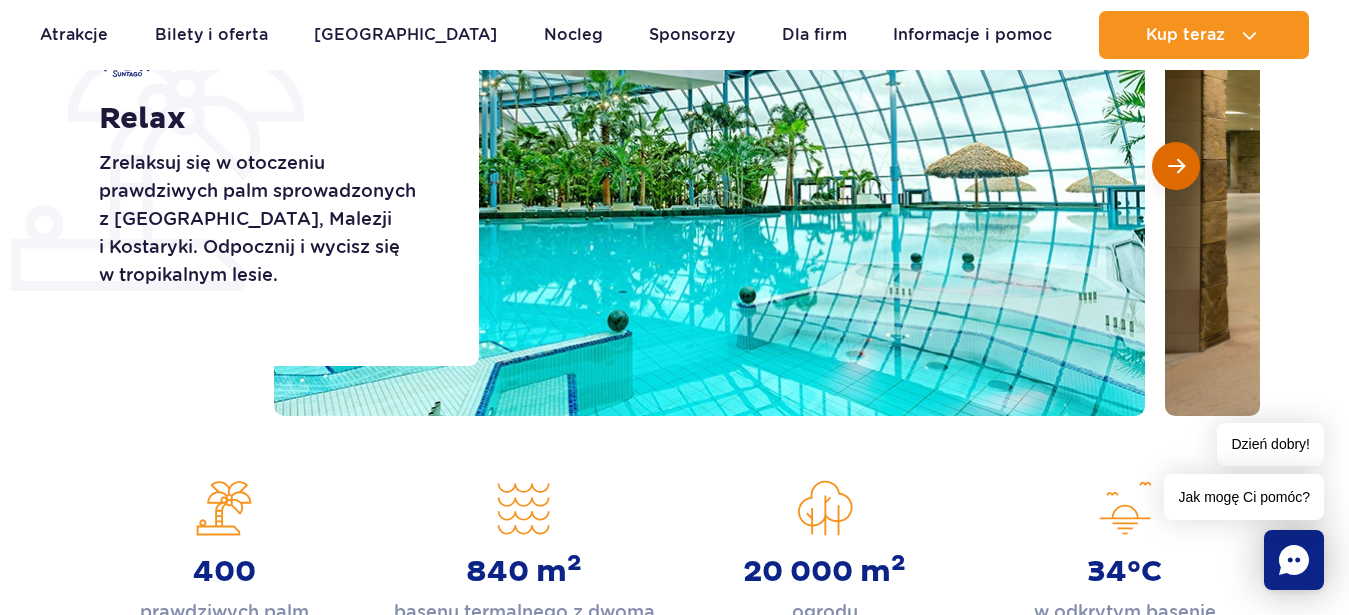 click at bounding box center [1176, 166] 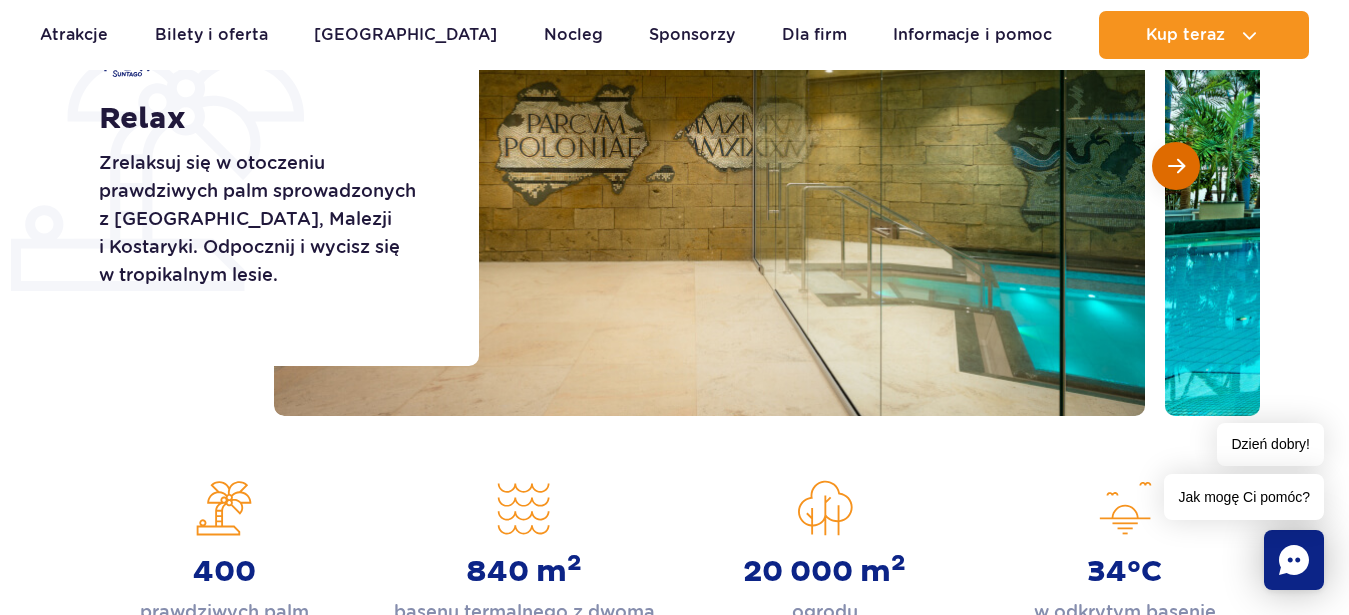 click at bounding box center (1176, 166) 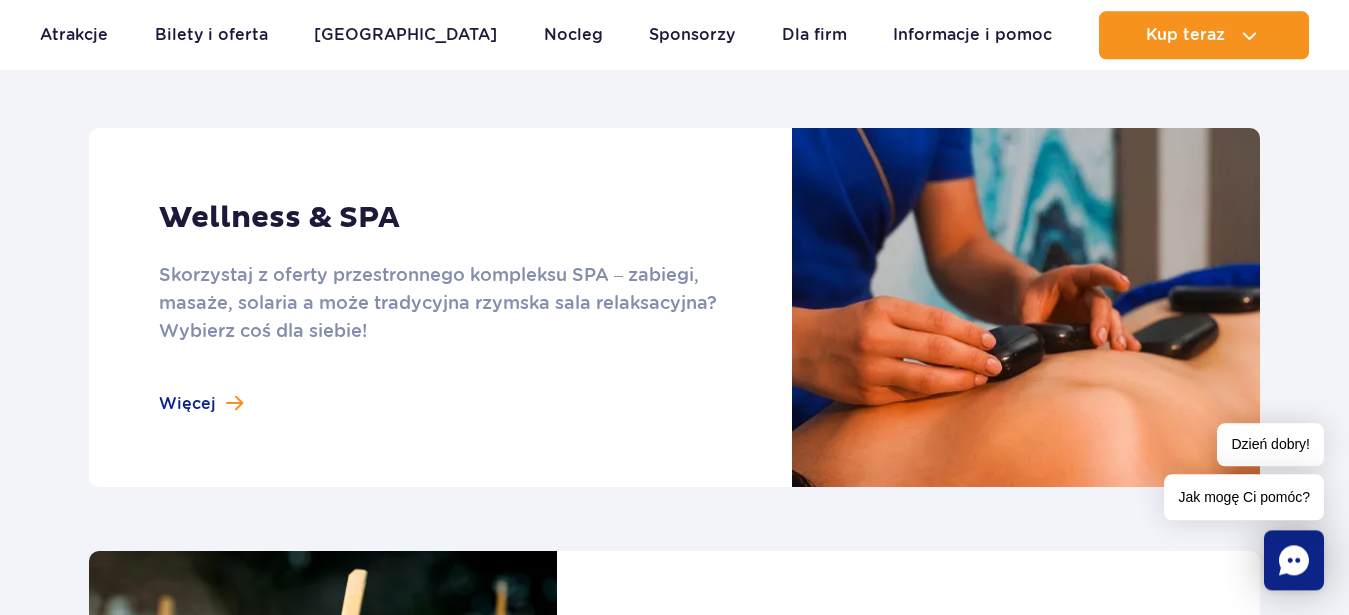 scroll, scrollTop: 1632, scrollLeft: 0, axis: vertical 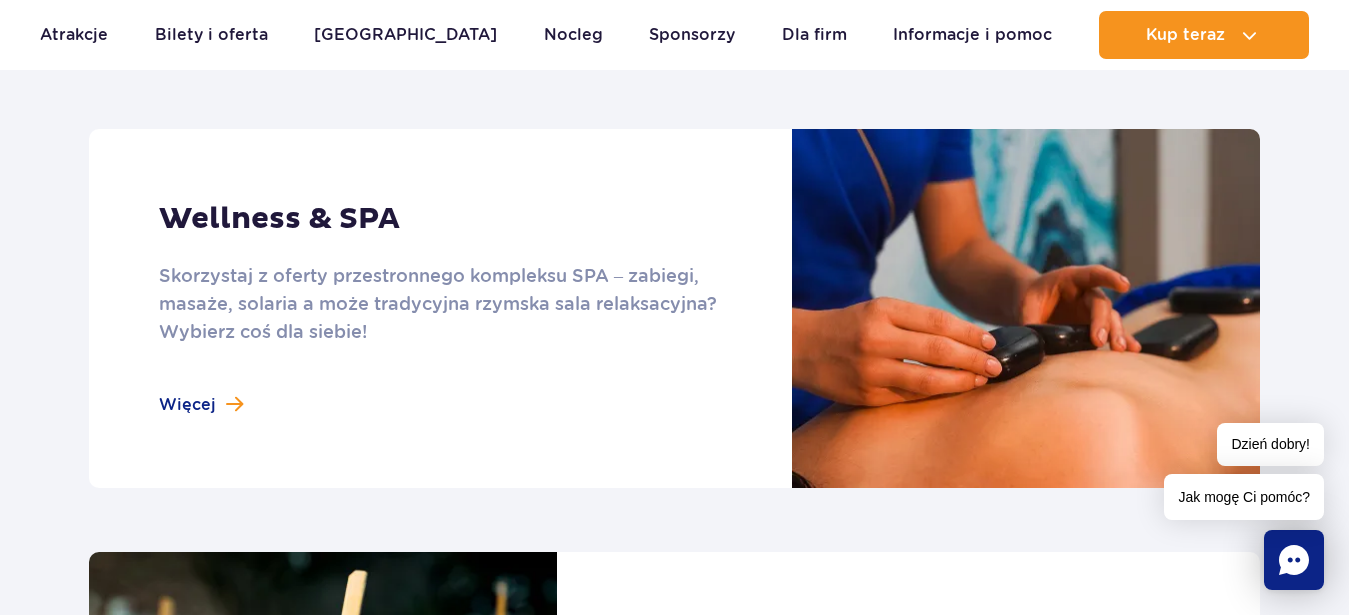 click at bounding box center (674, 308) 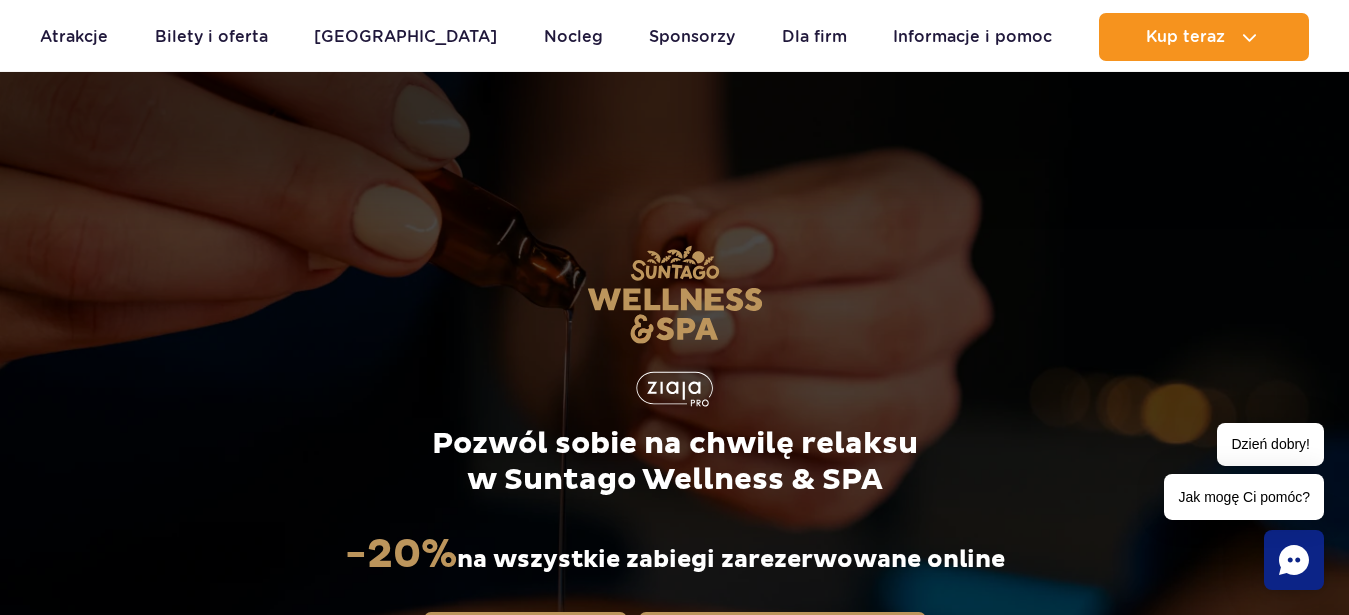 scroll, scrollTop: 0, scrollLeft: 0, axis: both 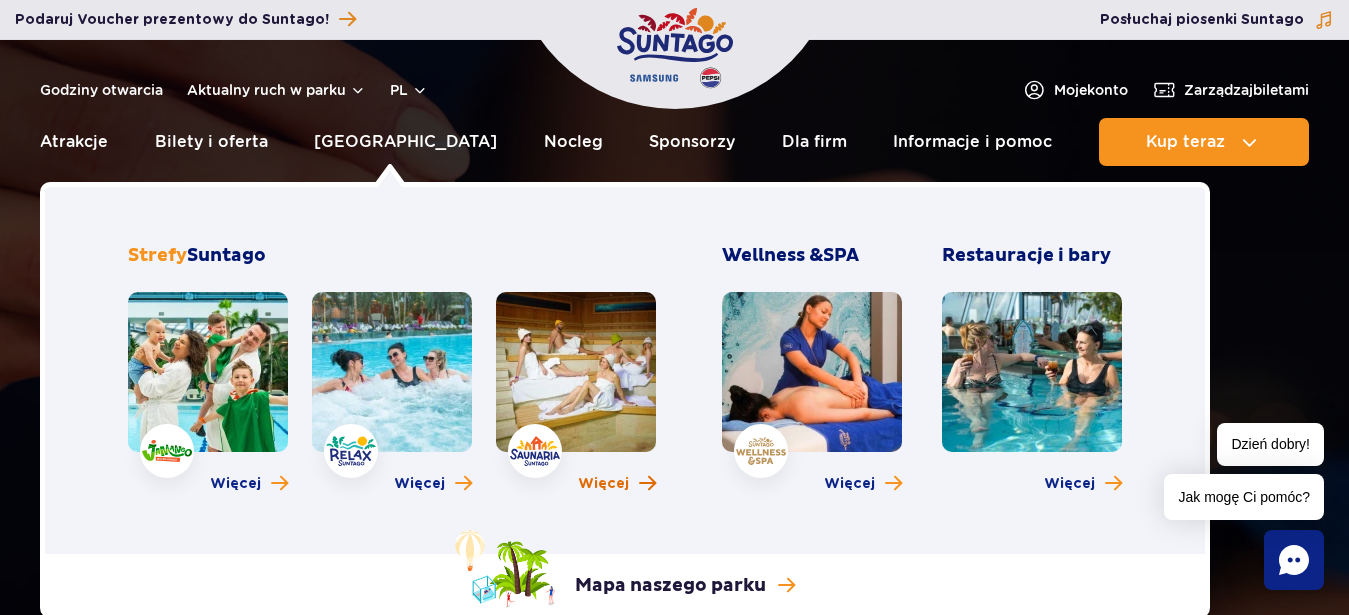 click on "Więcej" at bounding box center (603, 484) 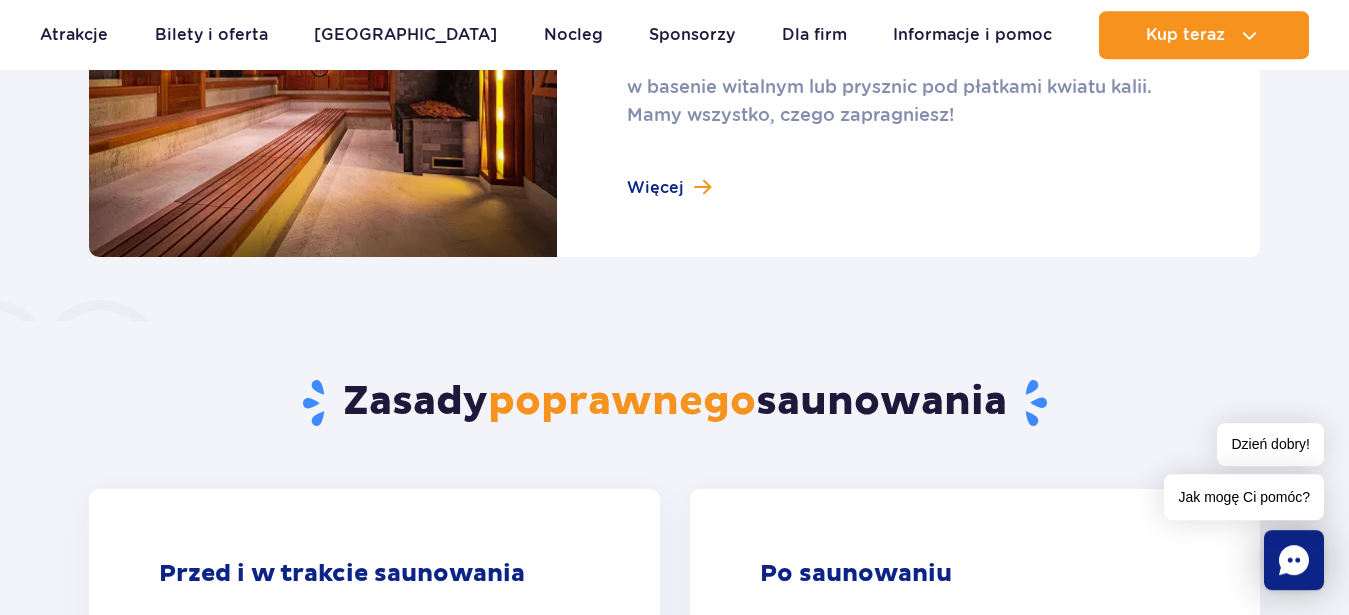 scroll, scrollTop: 1428, scrollLeft: 0, axis: vertical 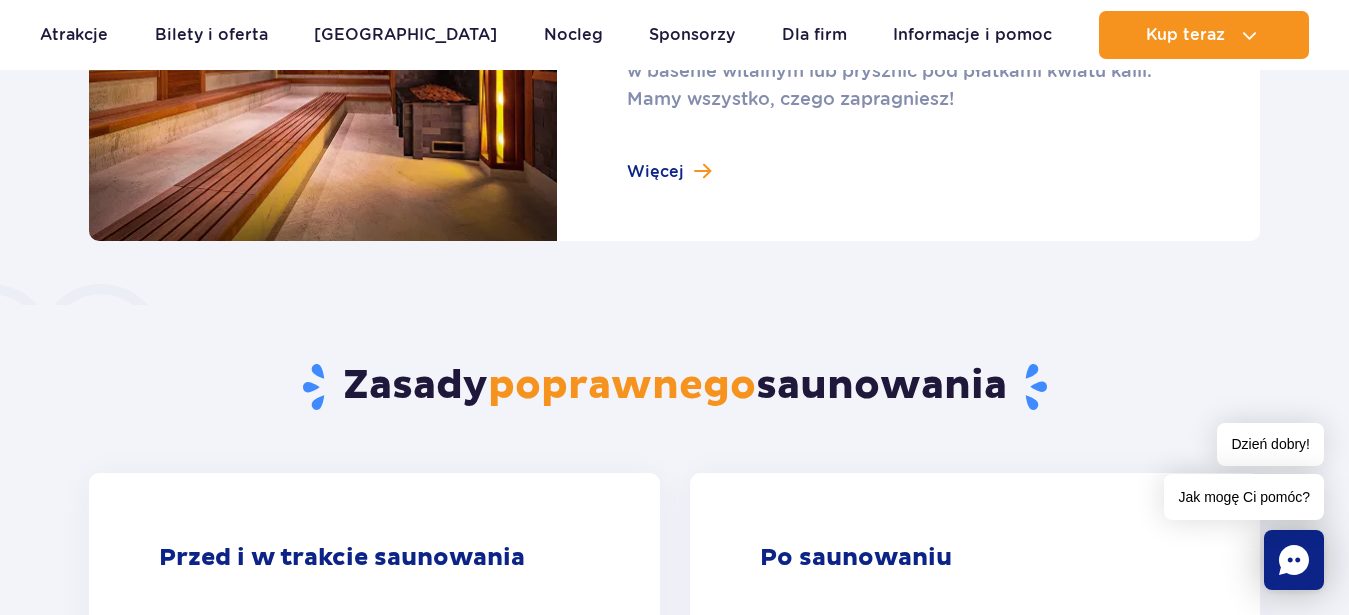 click at bounding box center (674, 61) 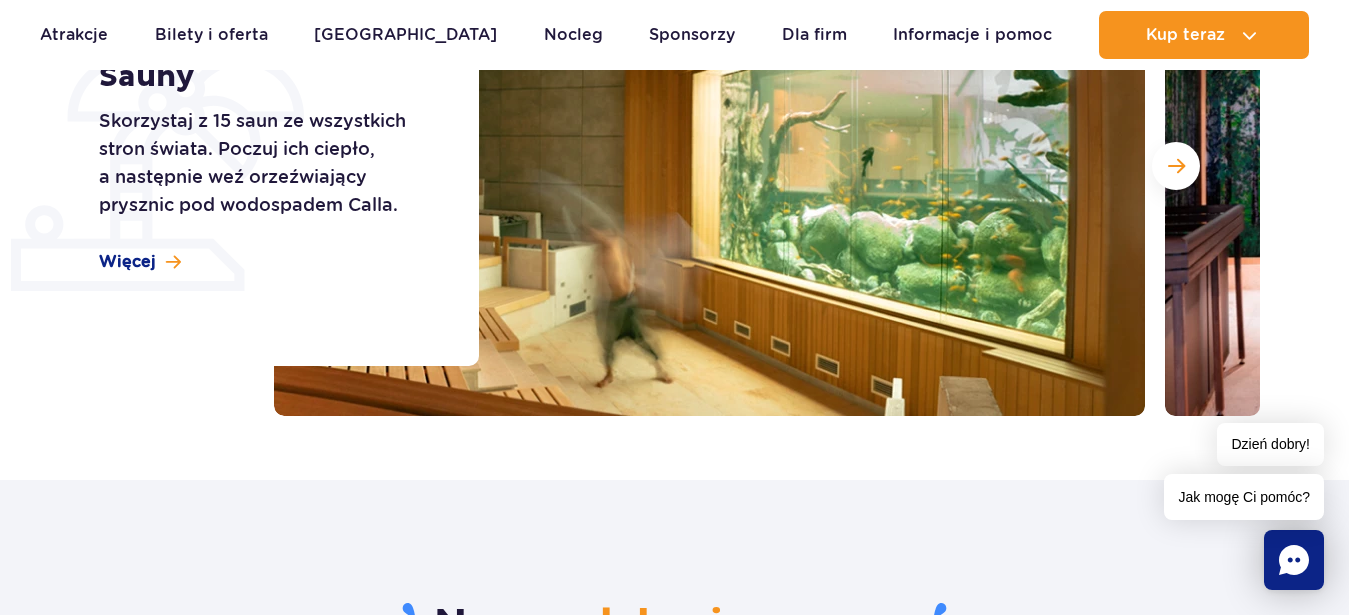 scroll, scrollTop: 0, scrollLeft: 0, axis: both 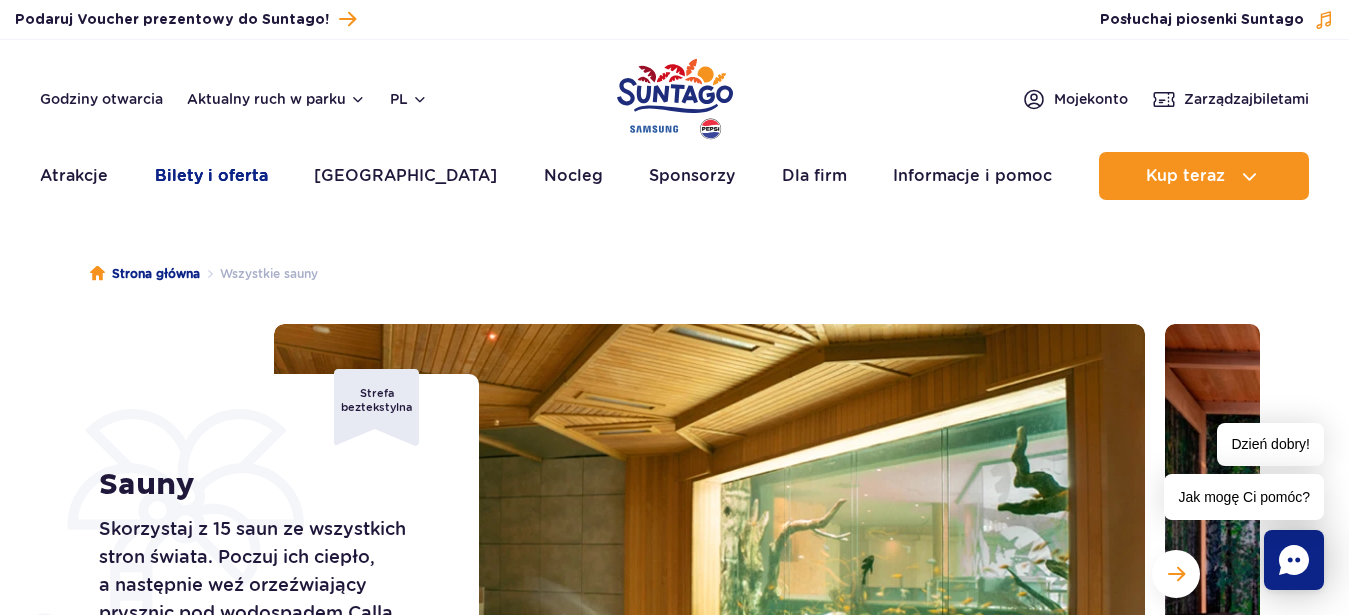 click on "Bilety i oferta" at bounding box center [211, 176] 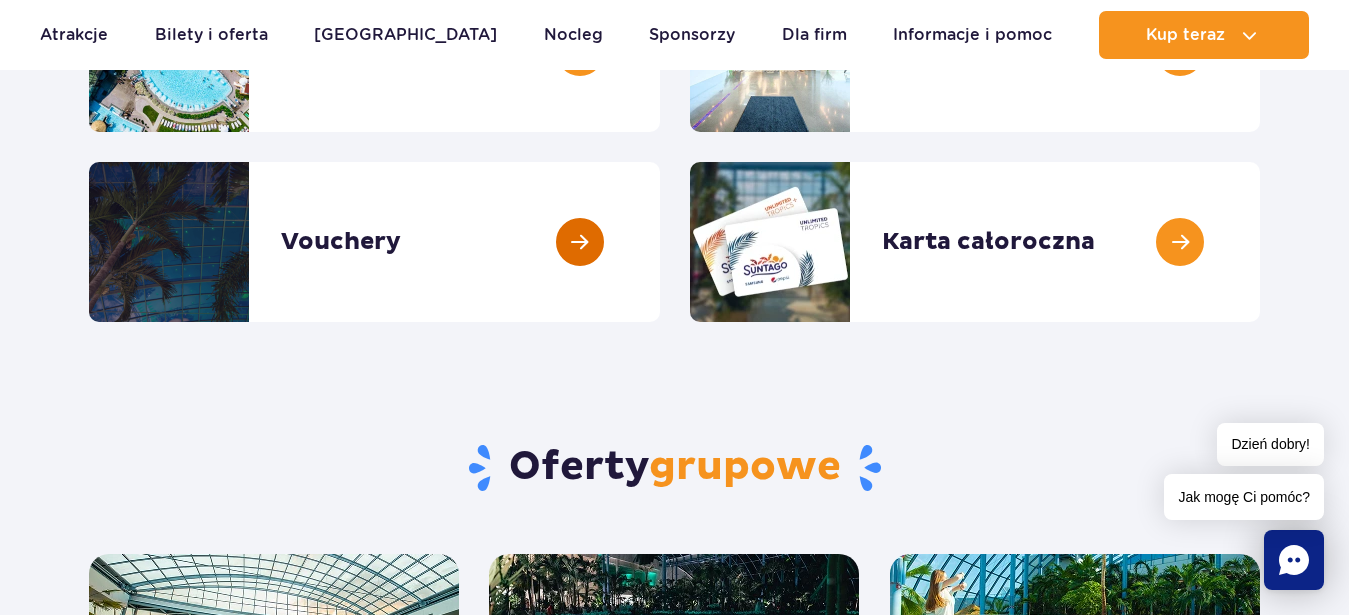 scroll, scrollTop: 204, scrollLeft: 0, axis: vertical 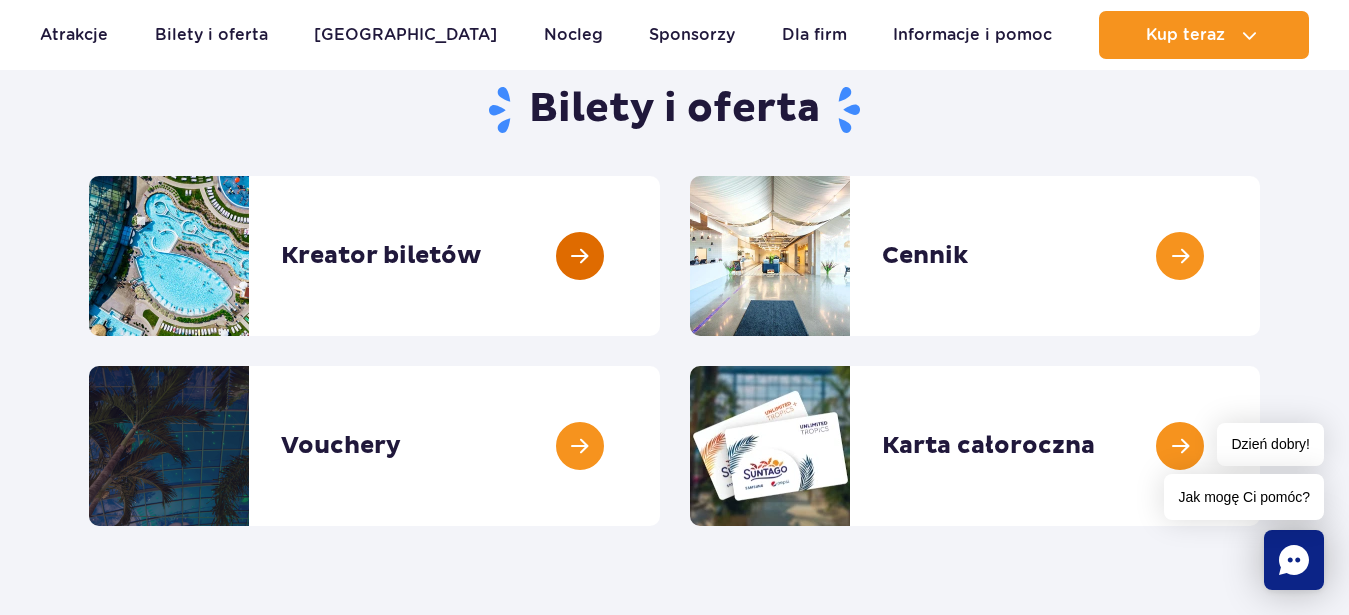 click at bounding box center [660, 256] 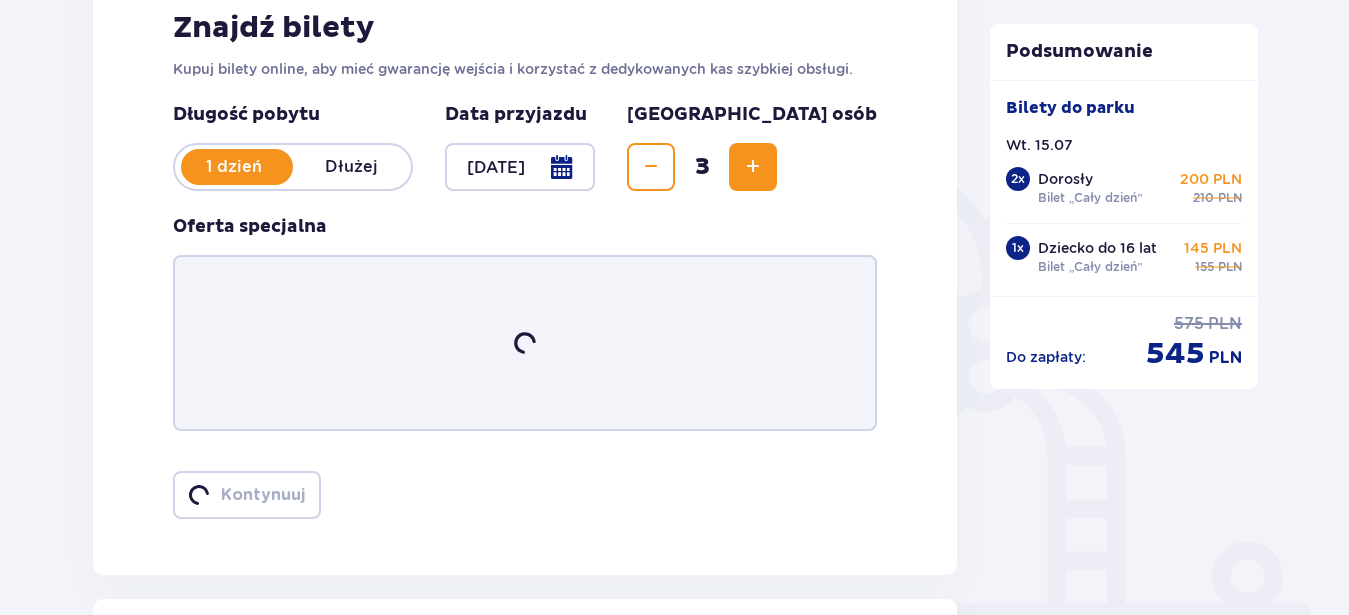 scroll, scrollTop: 333, scrollLeft: 0, axis: vertical 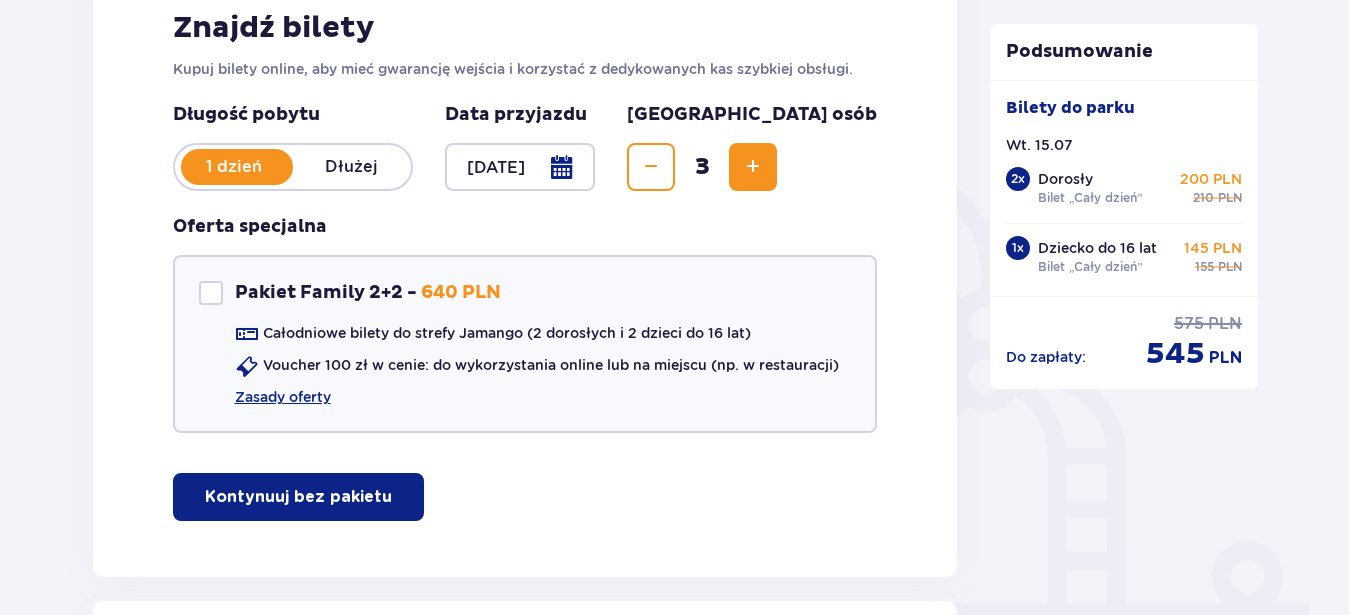 click on "Kontynuuj bez pakietu" at bounding box center (298, 497) 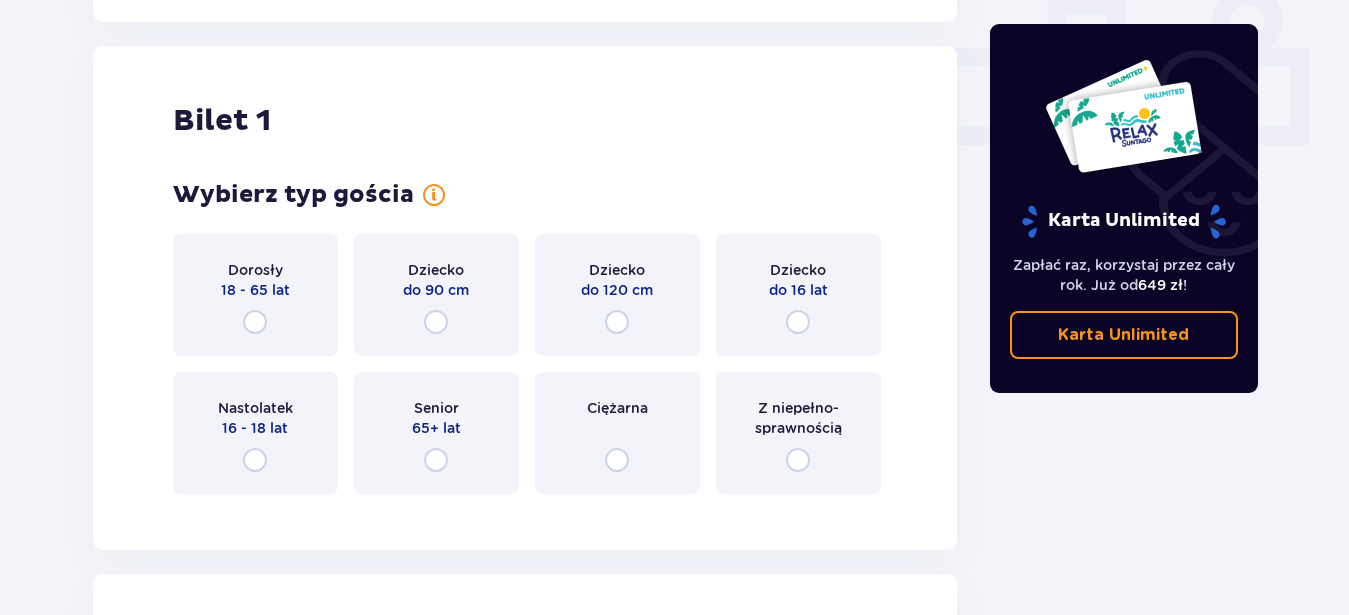 scroll, scrollTop: 918, scrollLeft: 0, axis: vertical 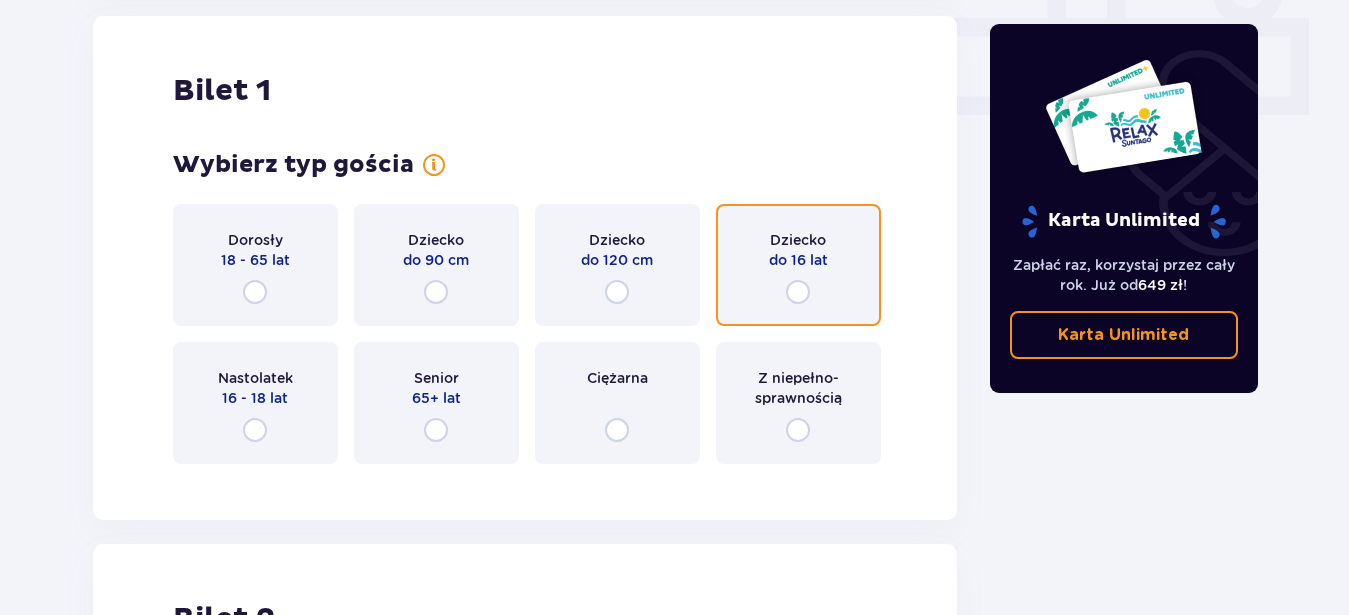 click at bounding box center [798, 292] 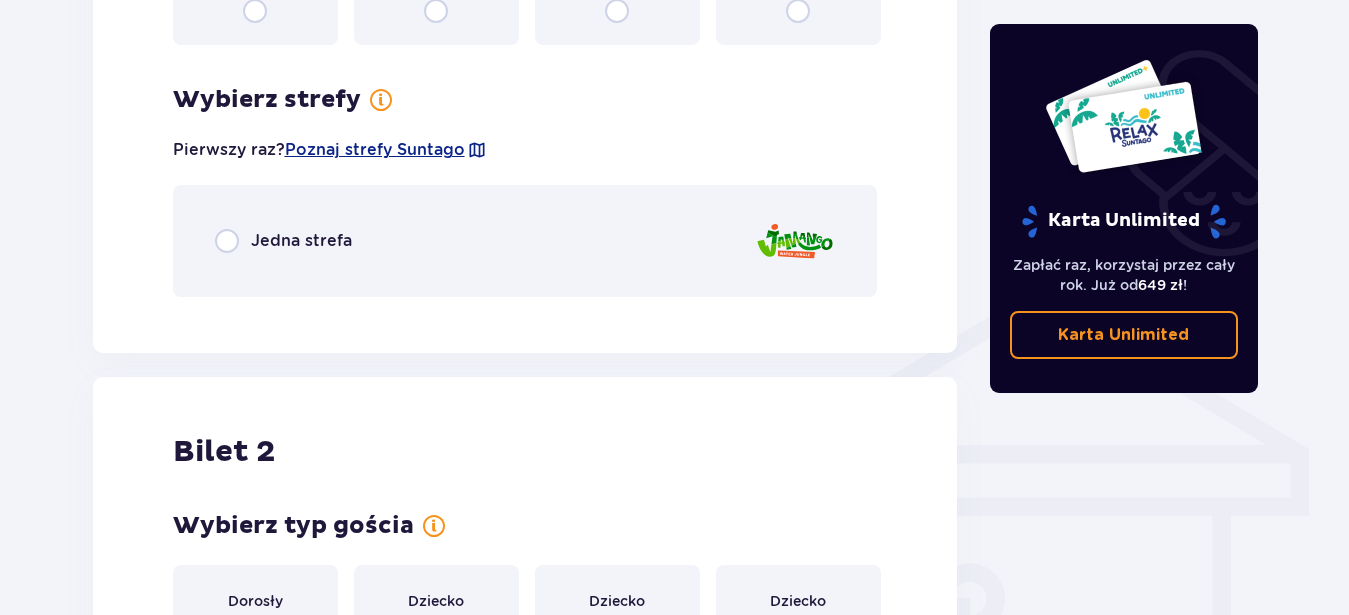 scroll, scrollTop: 1398, scrollLeft: 0, axis: vertical 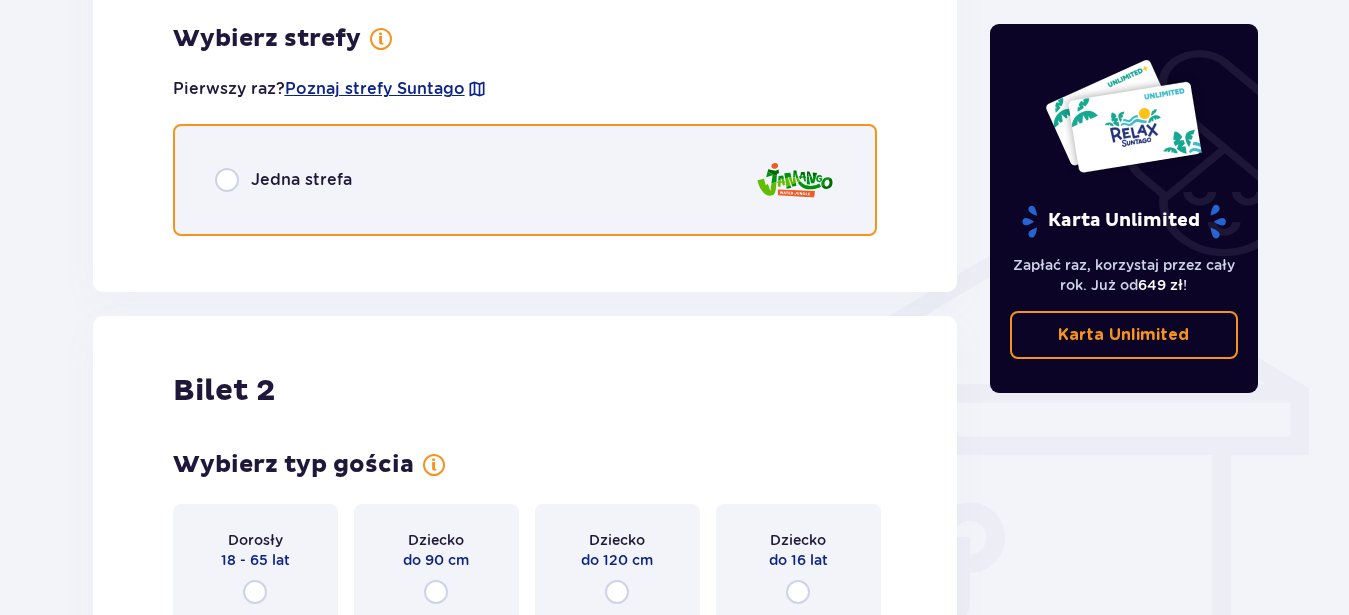 click at bounding box center (227, 180) 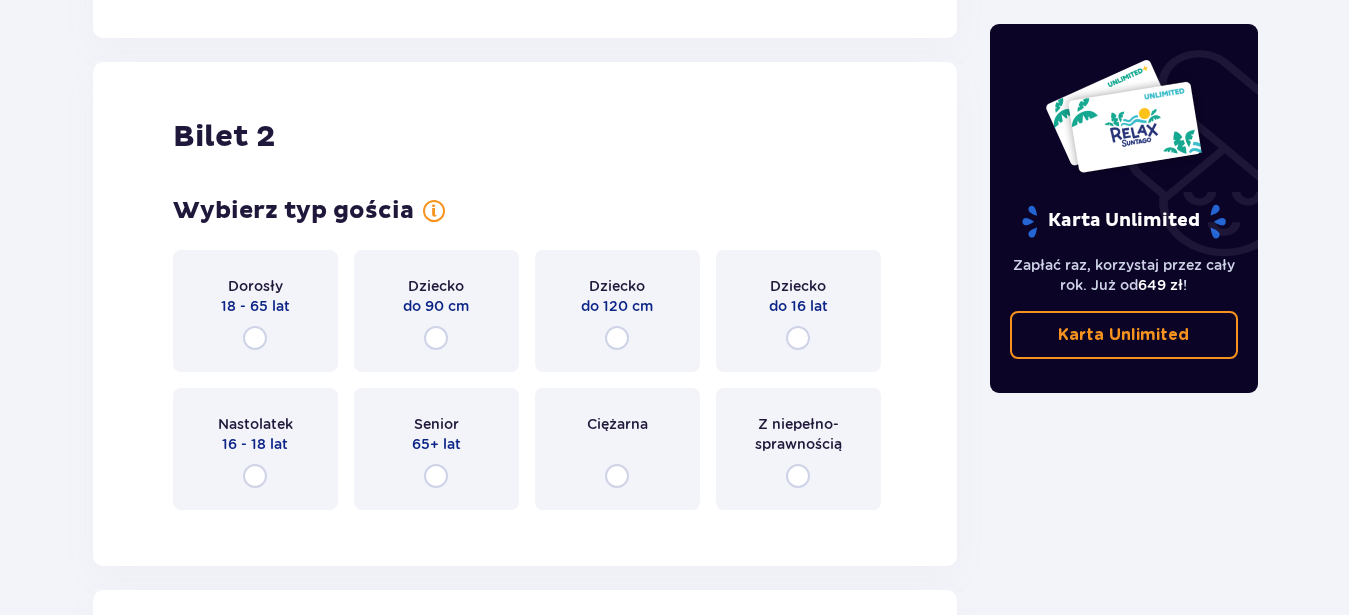 scroll, scrollTop: 2262, scrollLeft: 0, axis: vertical 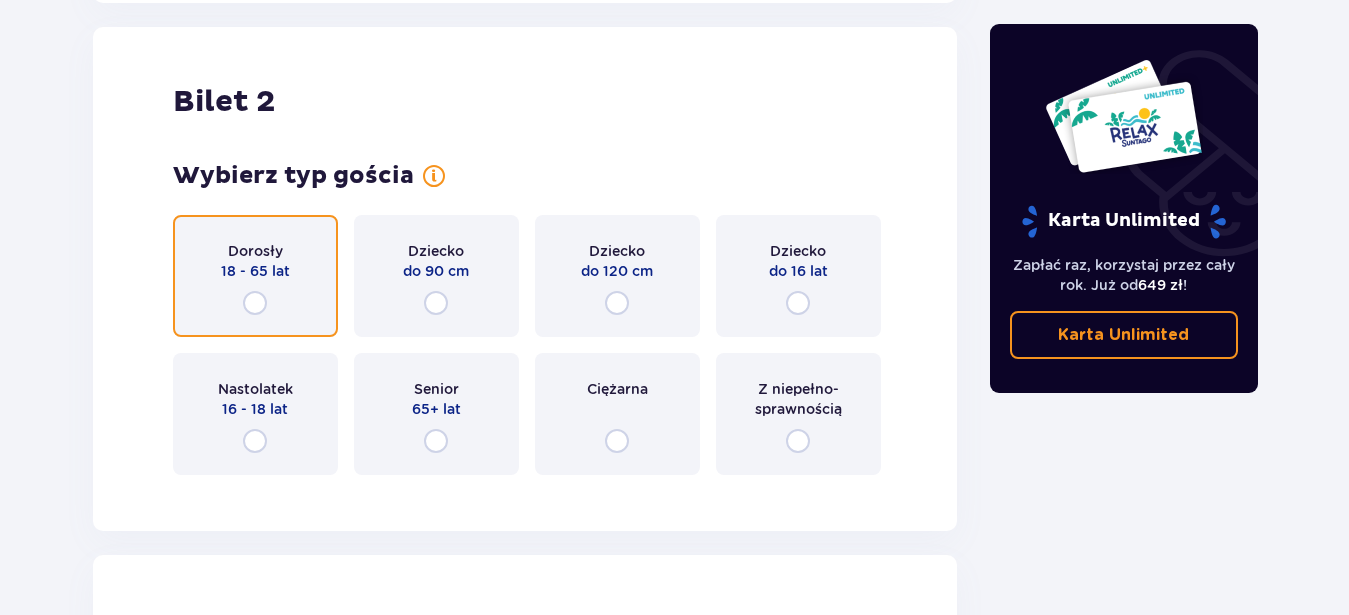 click at bounding box center [255, 303] 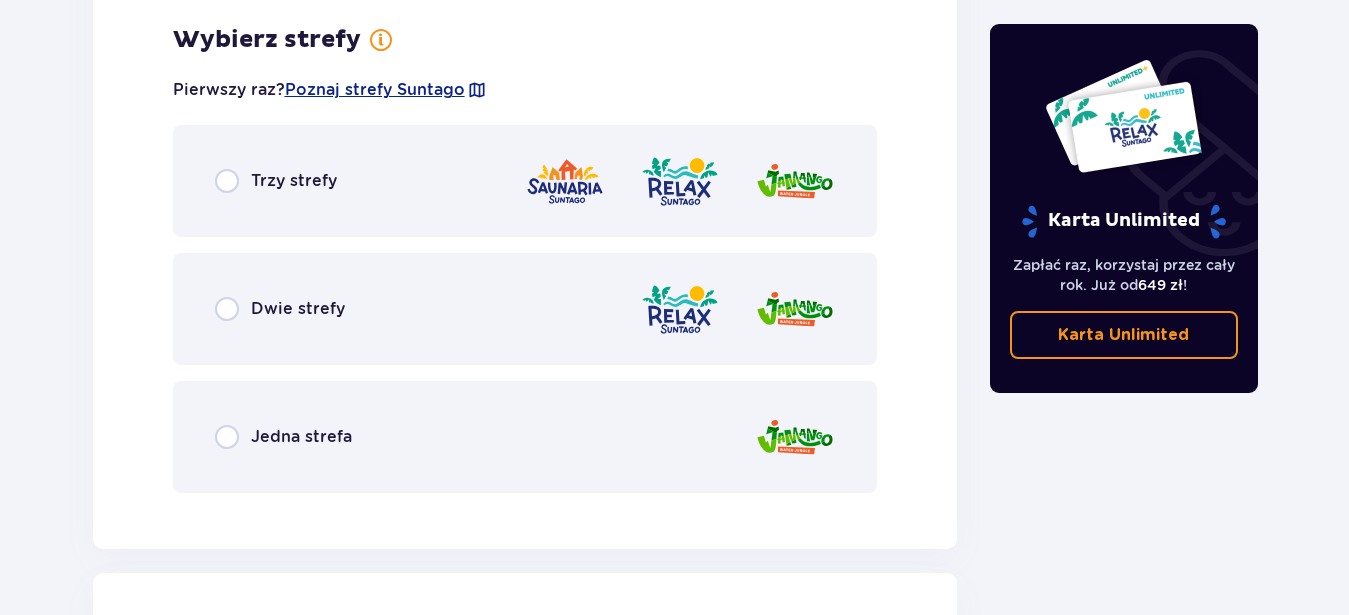 scroll, scrollTop: 2753, scrollLeft: 0, axis: vertical 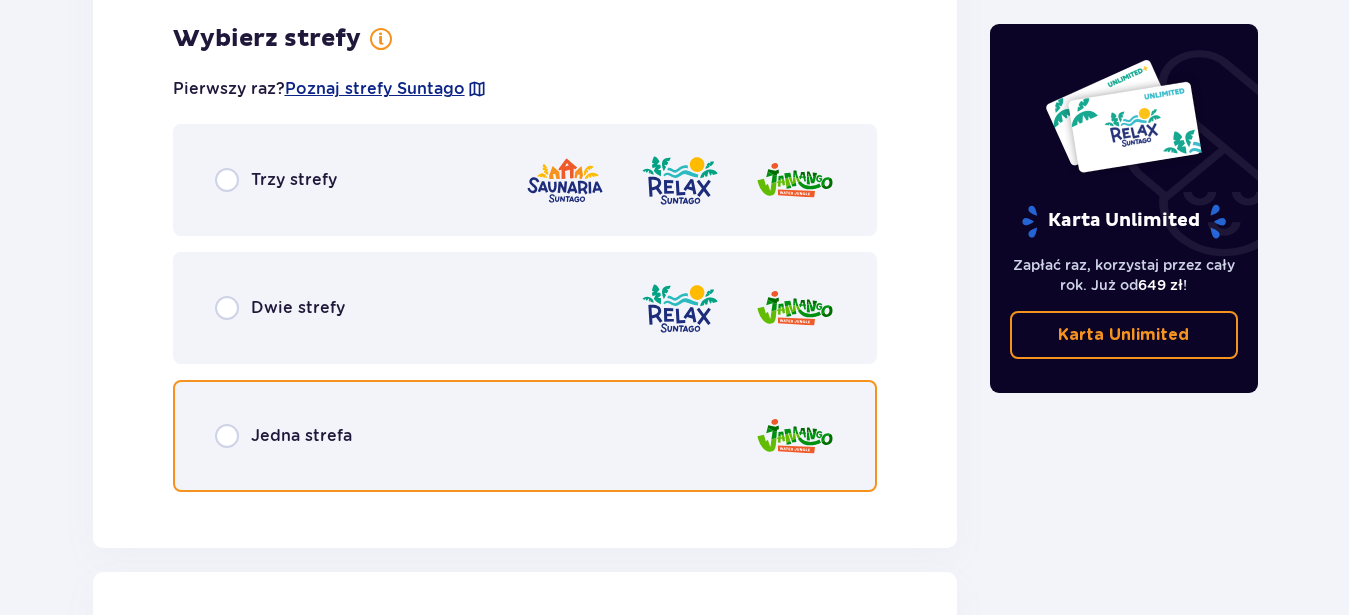 click at bounding box center [227, 436] 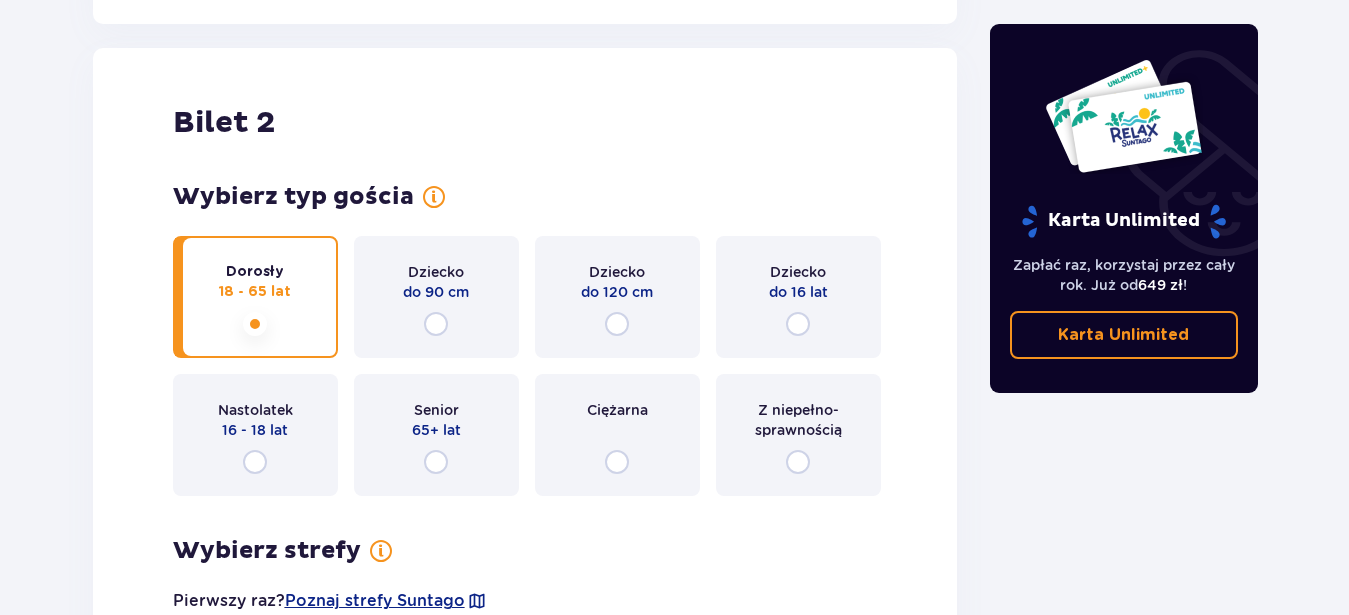 scroll, scrollTop: 1731, scrollLeft: 0, axis: vertical 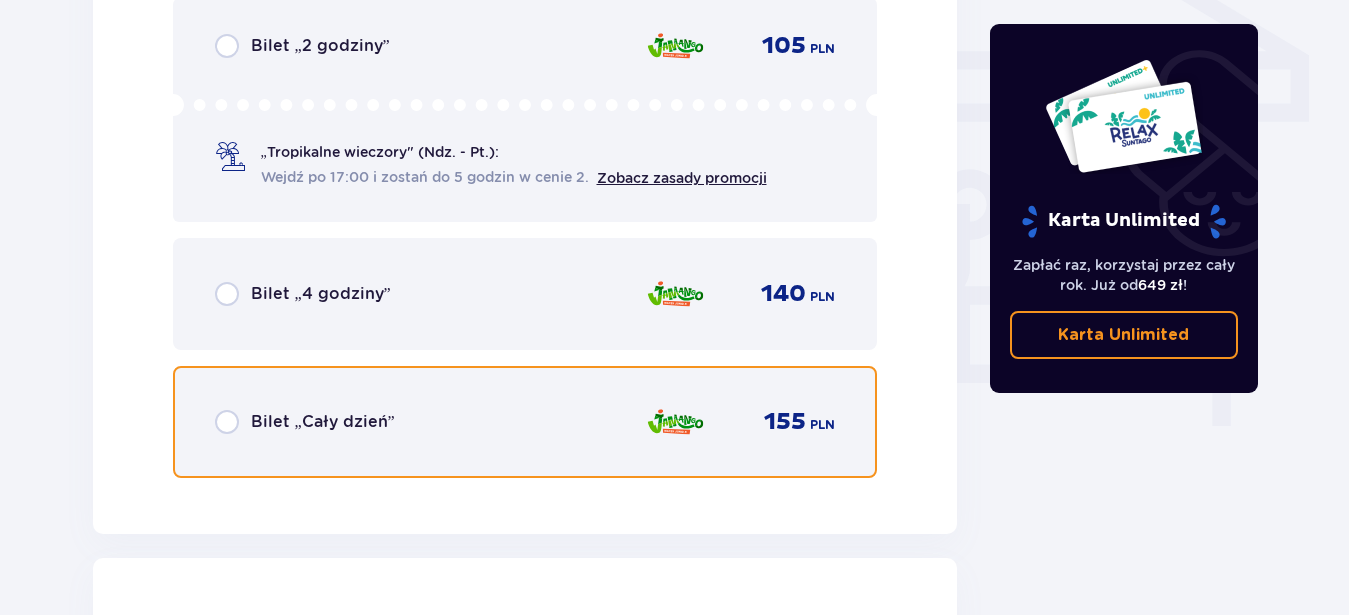click at bounding box center [227, 422] 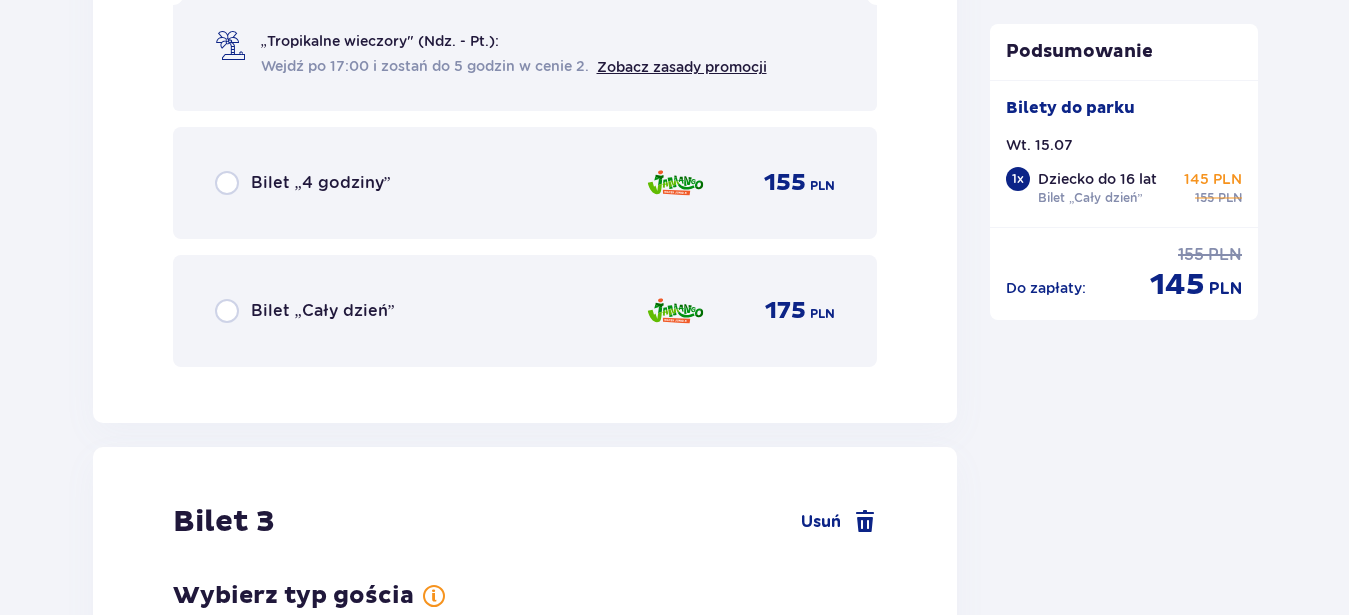 scroll, scrollTop: 3285, scrollLeft: 0, axis: vertical 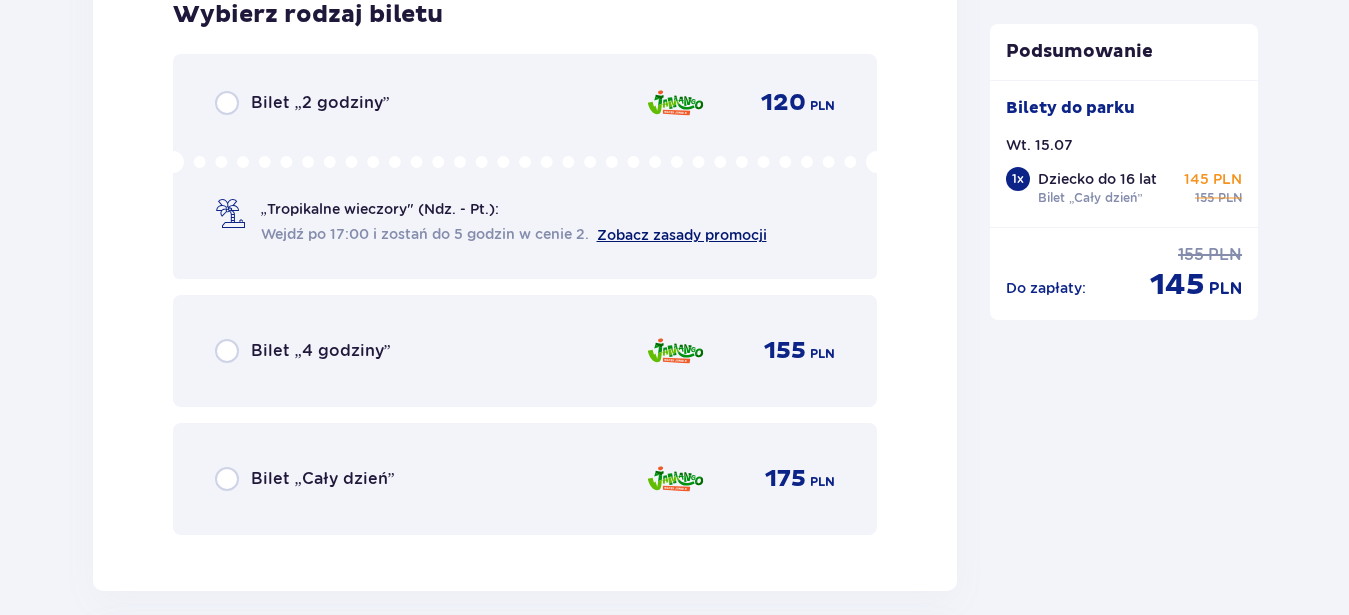 click on "Zobacz zasady promocji" at bounding box center (682, 235) 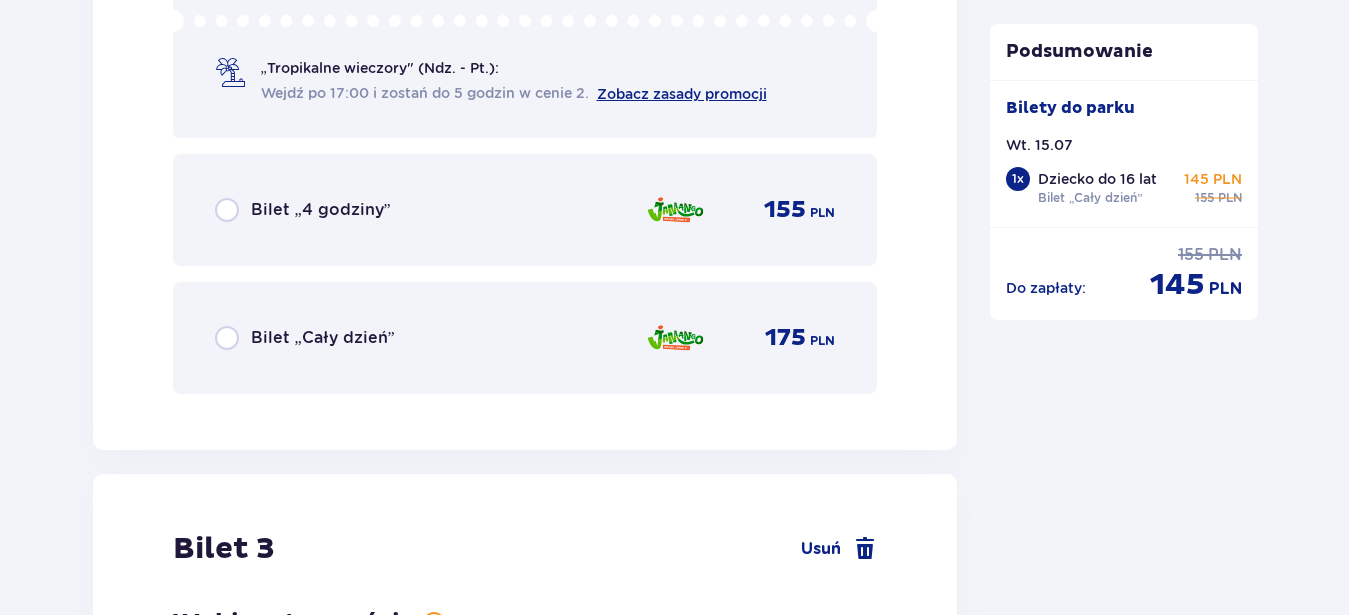 scroll, scrollTop: 3489, scrollLeft: 0, axis: vertical 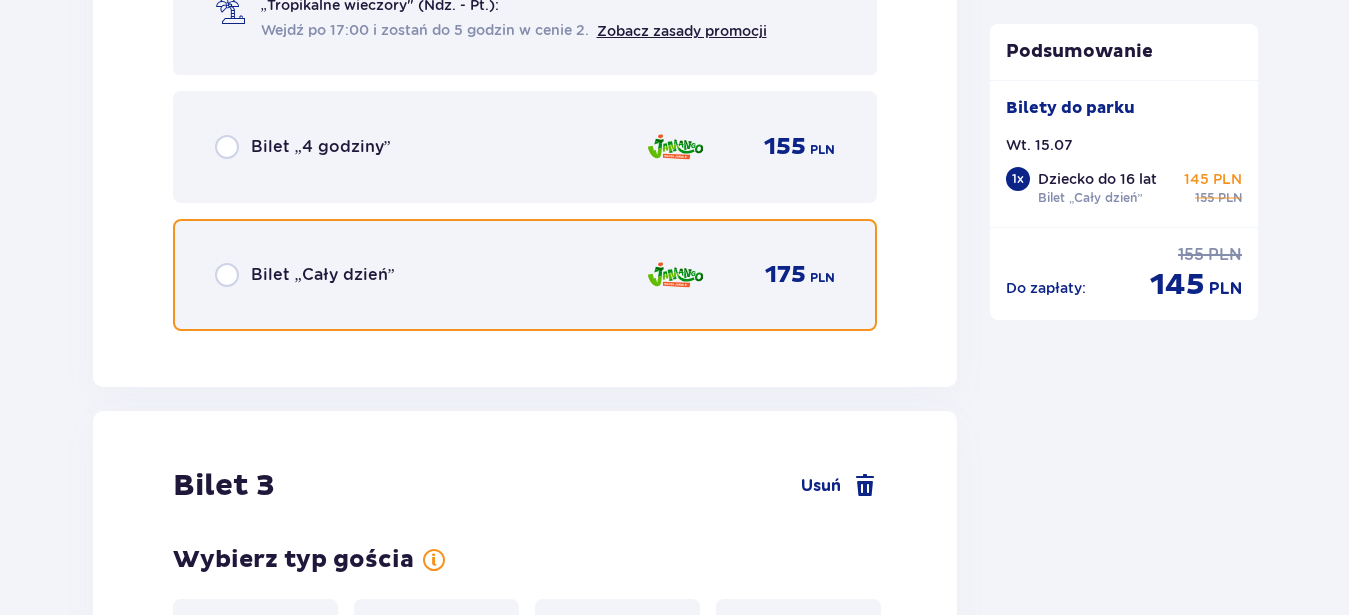click at bounding box center (227, 275) 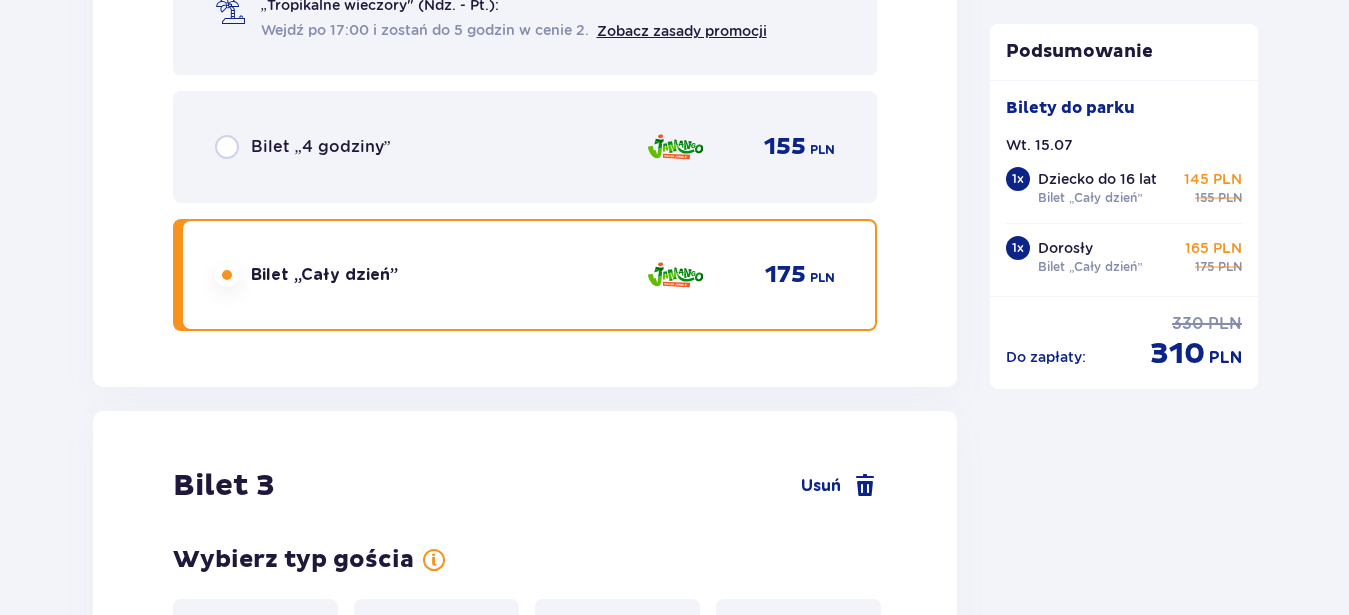 scroll, scrollTop: 3876, scrollLeft: 0, axis: vertical 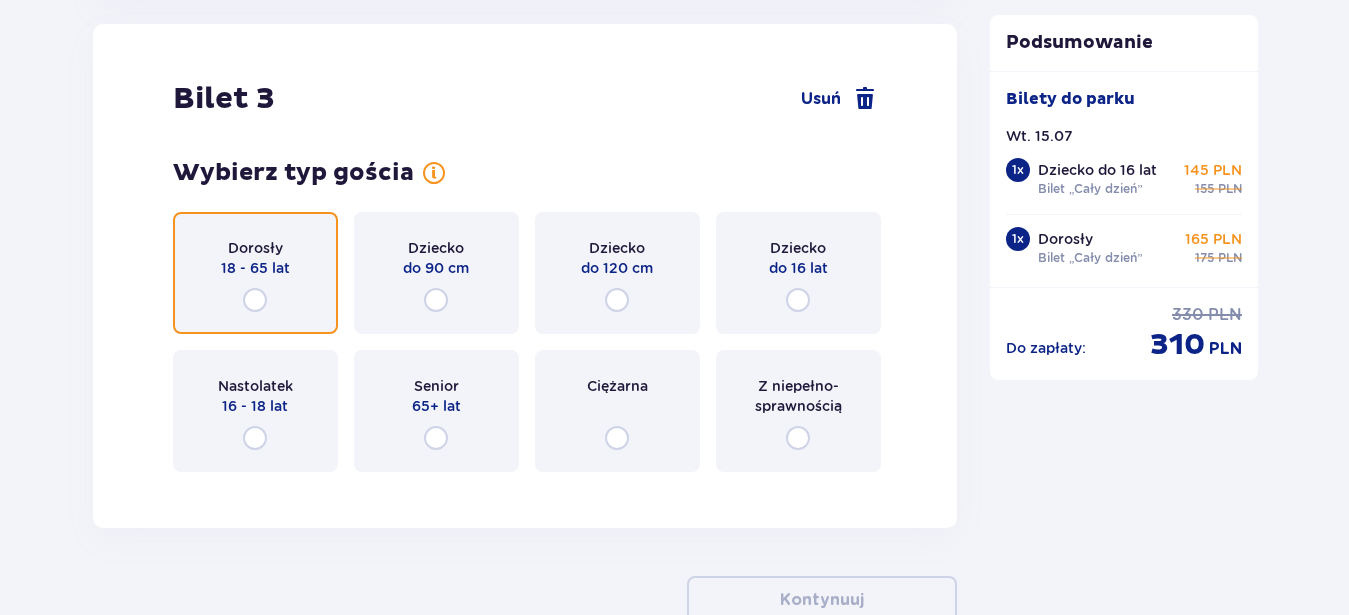 click at bounding box center (255, 300) 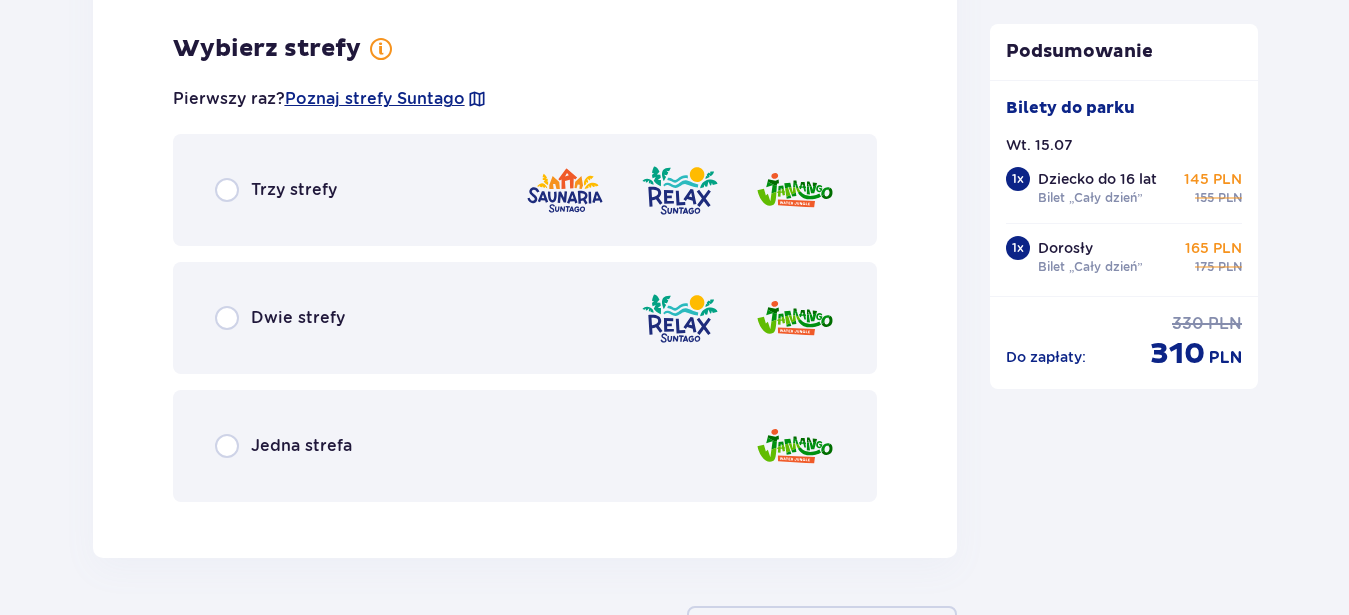 scroll, scrollTop: 4364, scrollLeft: 0, axis: vertical 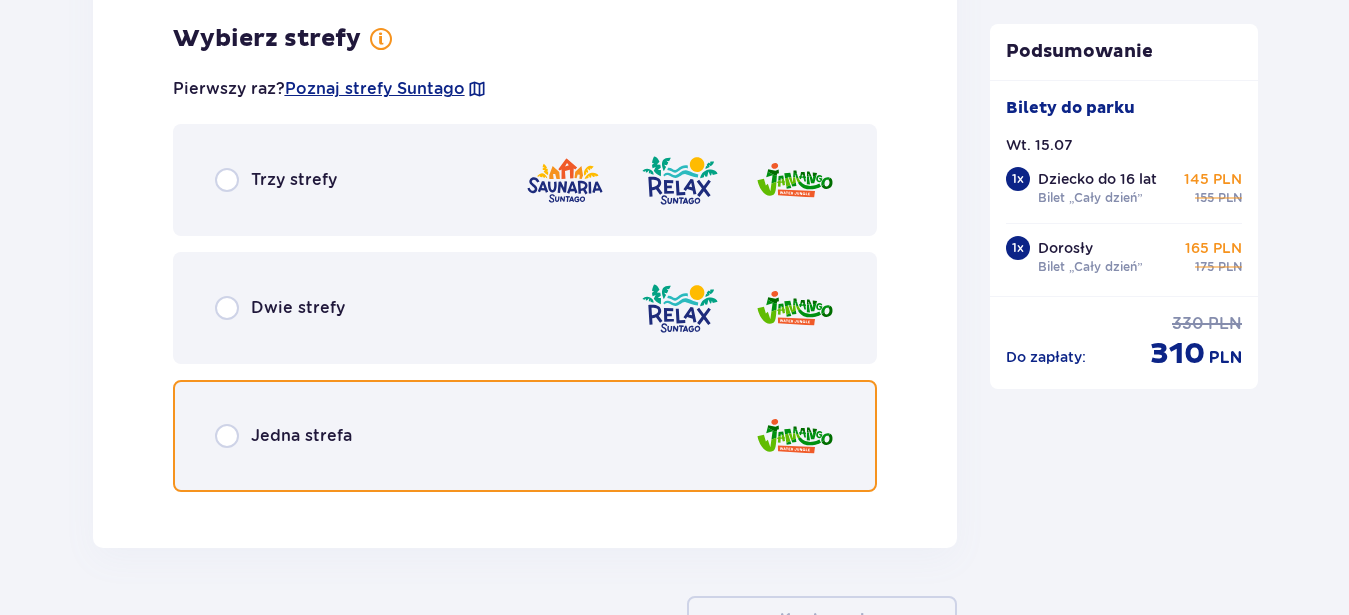 click at bounding box center [227, 436] 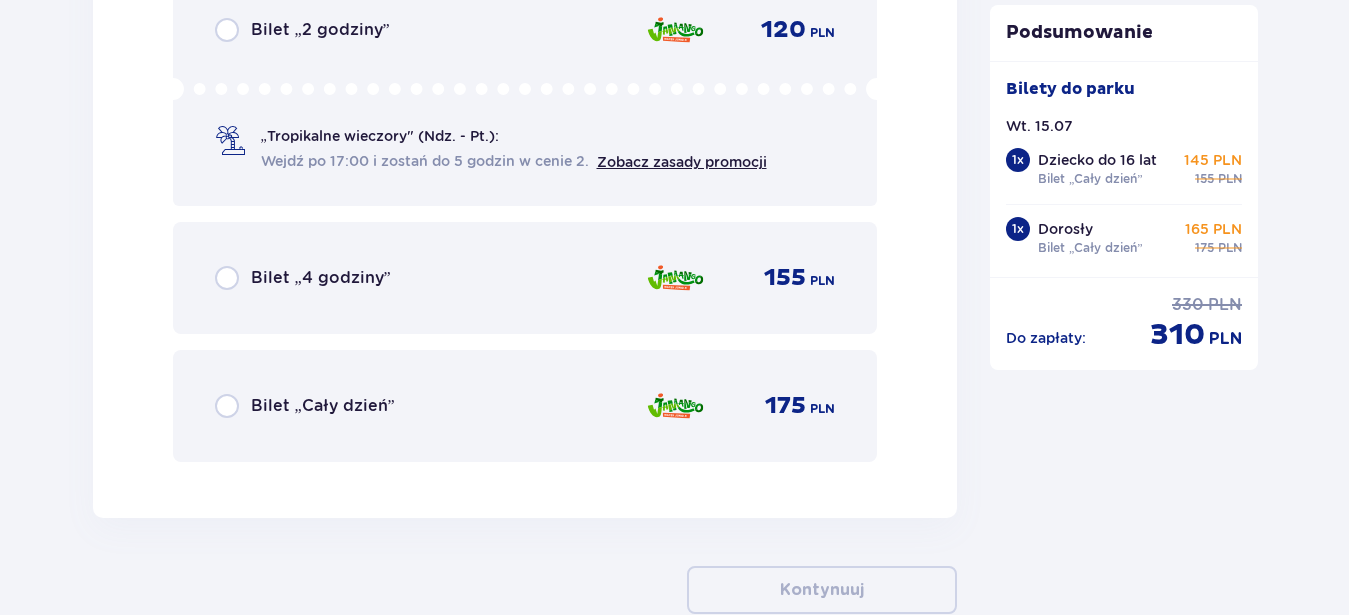 scroll, scrollTop: 4974, scrollLeft: 0, axis: vertical 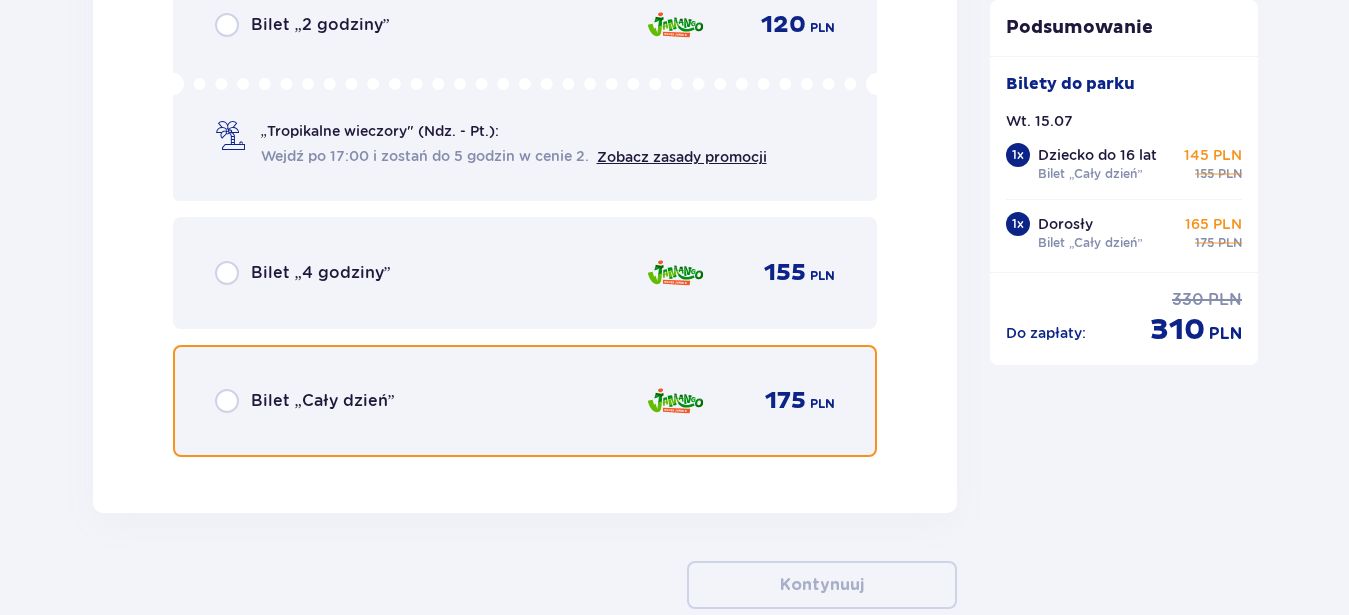 click at bounding box center (227, 401) 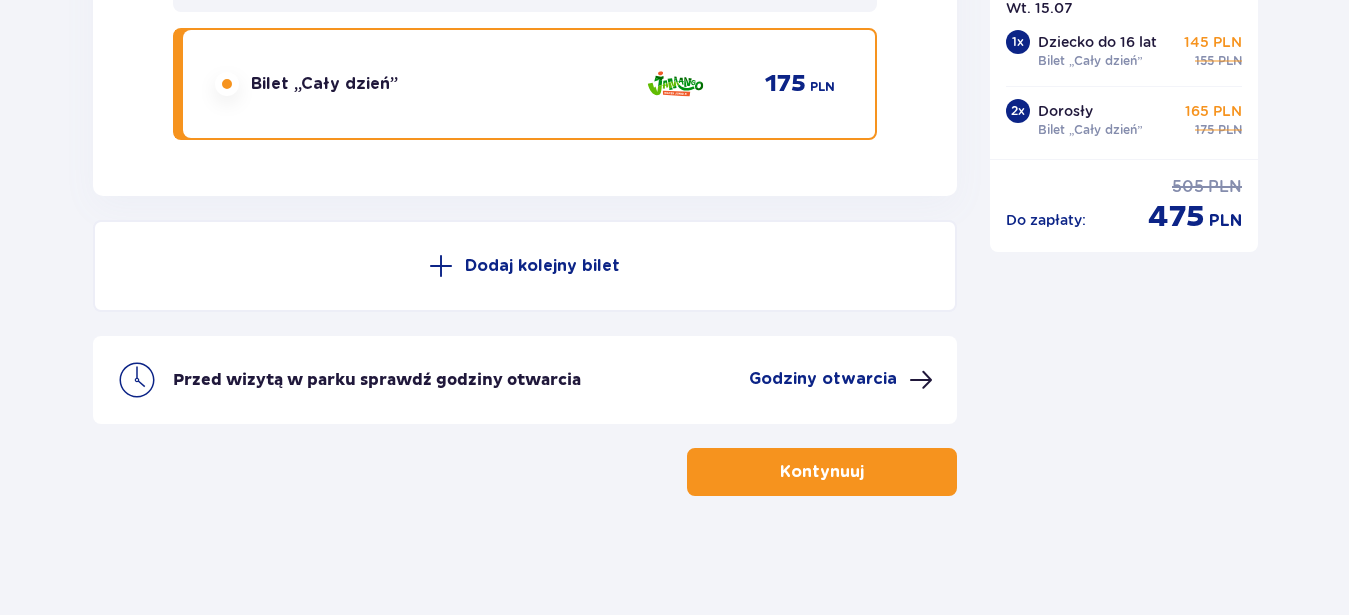 scroll, scrollTop: 5292, scrollLeft: 0, axis: vertical 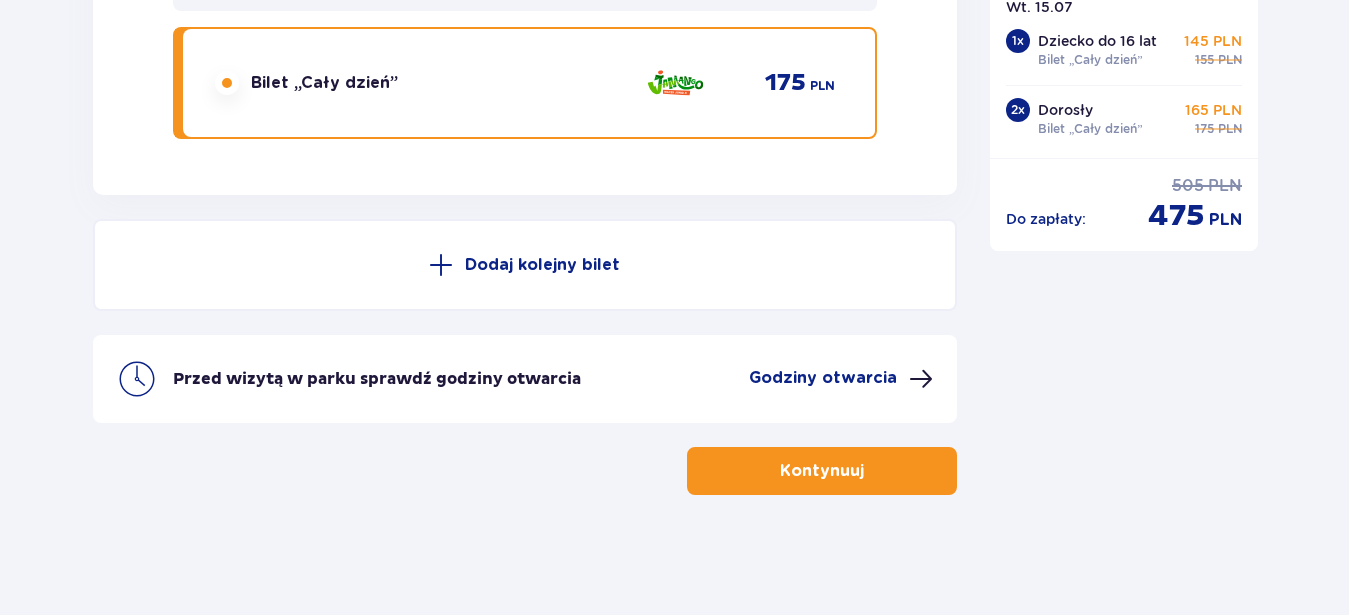 click on "Kontynuuj" at bounding box center (822, 471) 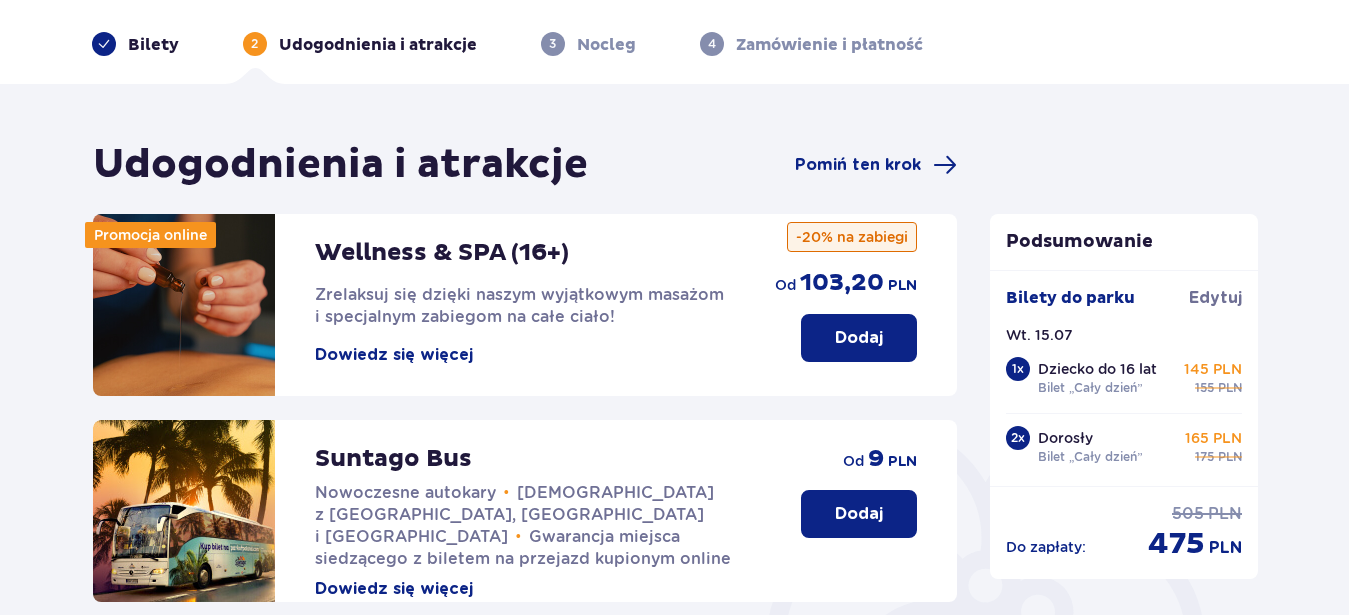scroll, scrollTop: 27, scrollLeft: 0, axis: vertical 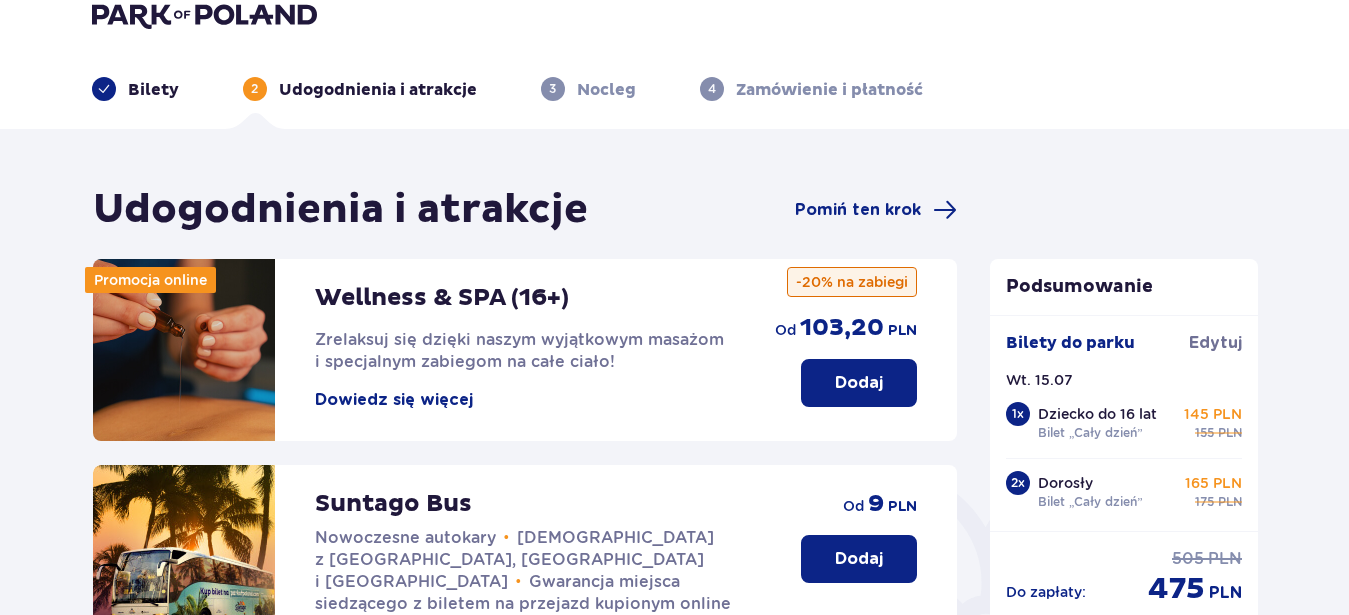 click on "Pomiń ten krok" at bounding box center [858, 210] 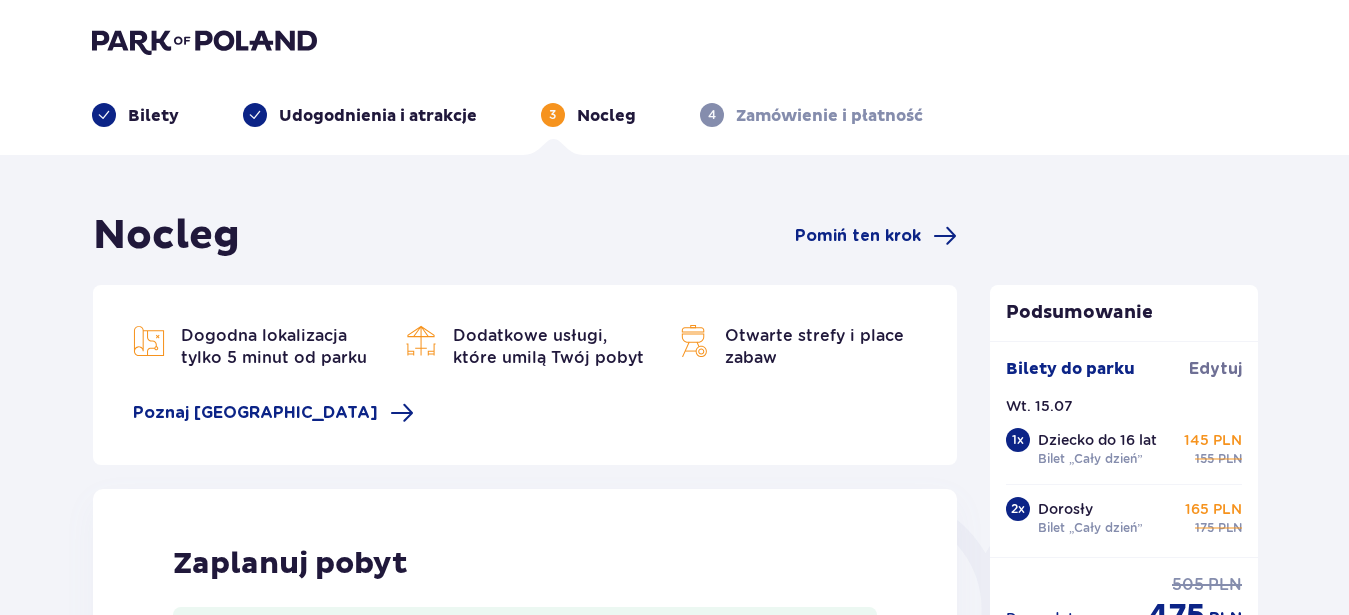 scroll, scrollTop: 0, scrollLeft: 0, axis: both 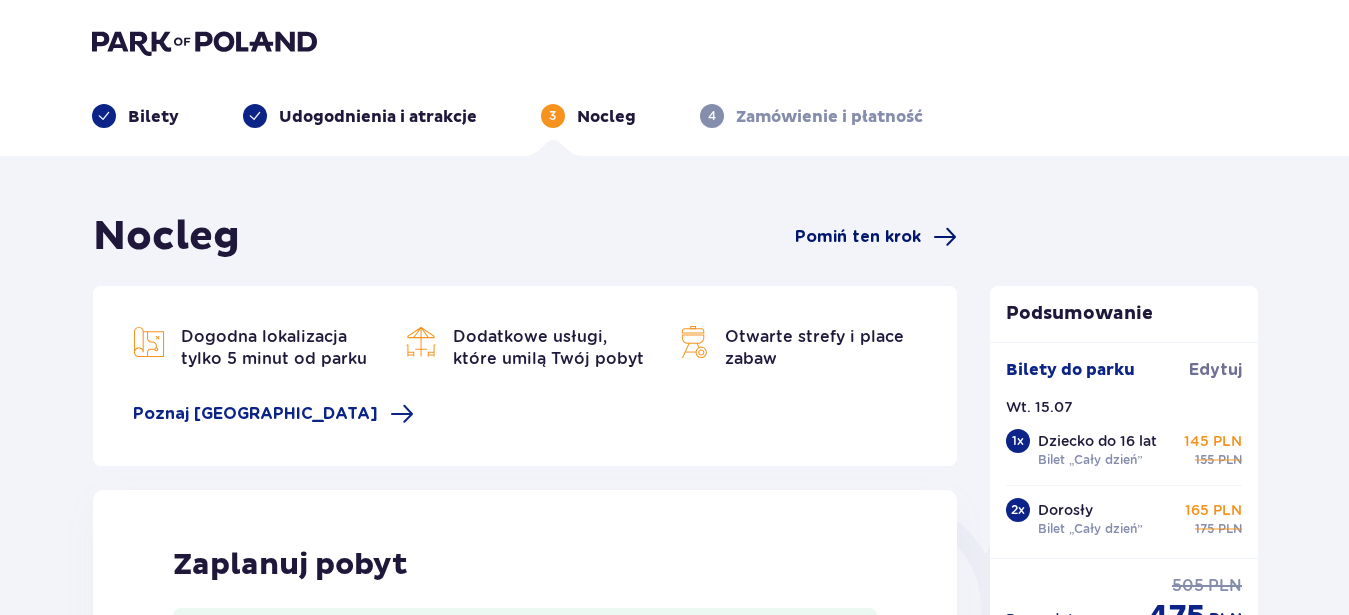 click on "Pomiń ten krok" at bounding box center [858, 237] 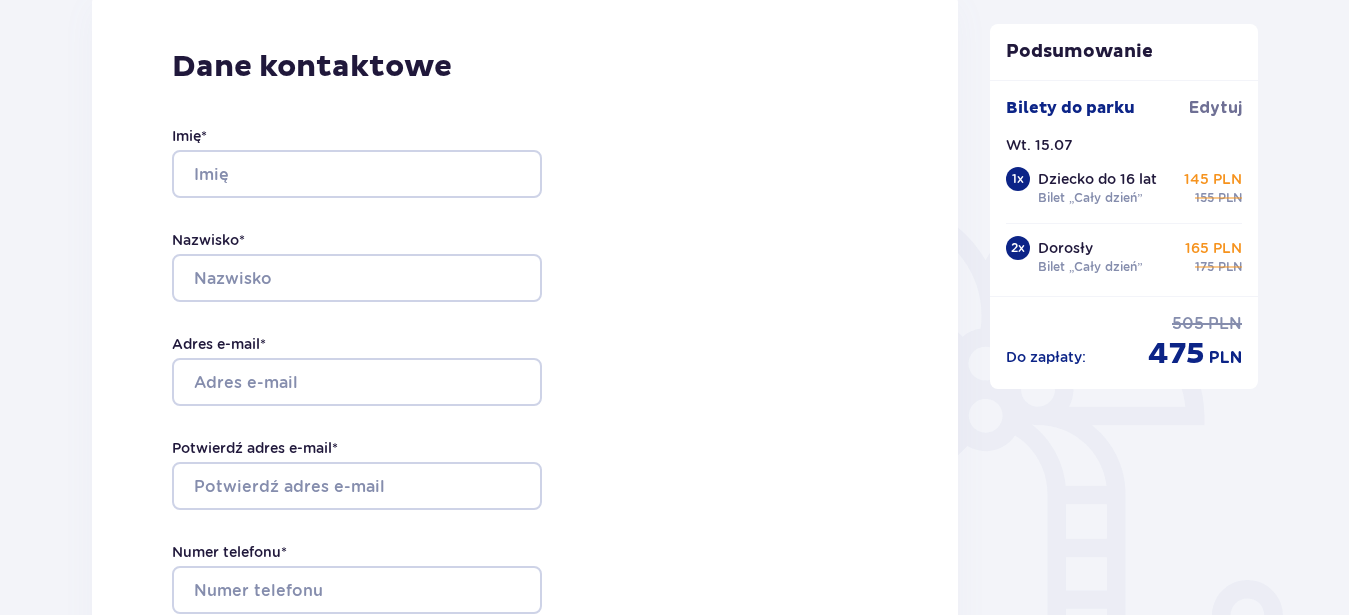 scroll, scrollTop: 306, scrollLeft: 0, axis: vertical 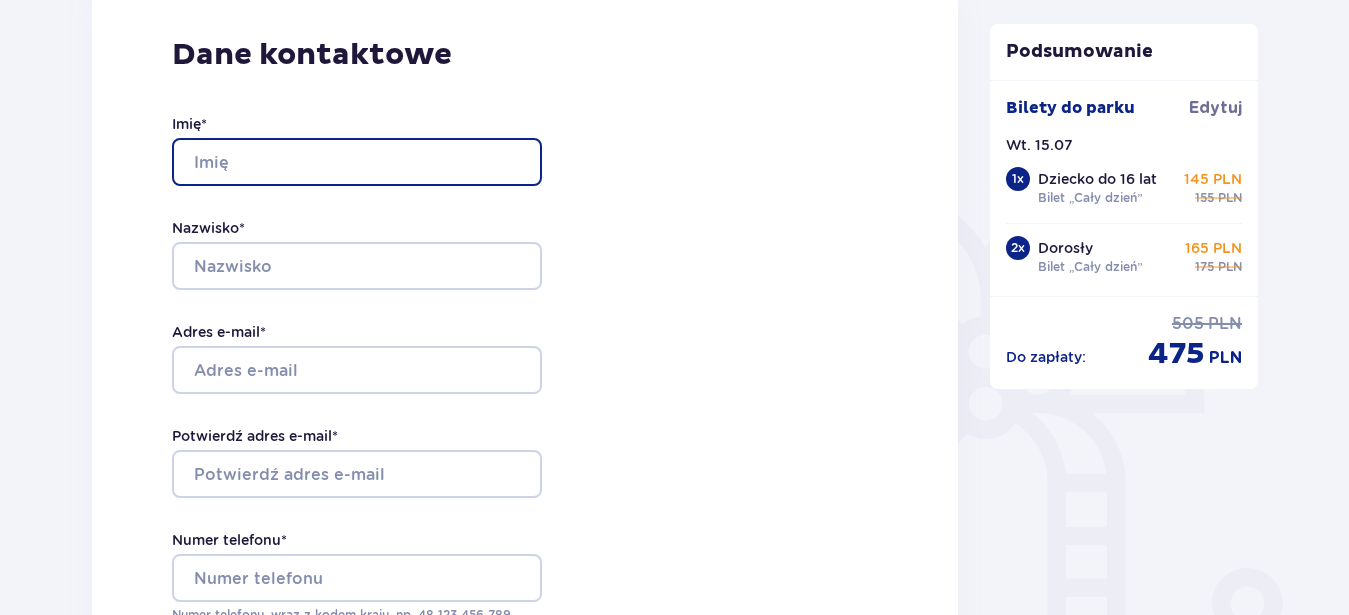 click on "Imię *" at bounding box center [357, 162] 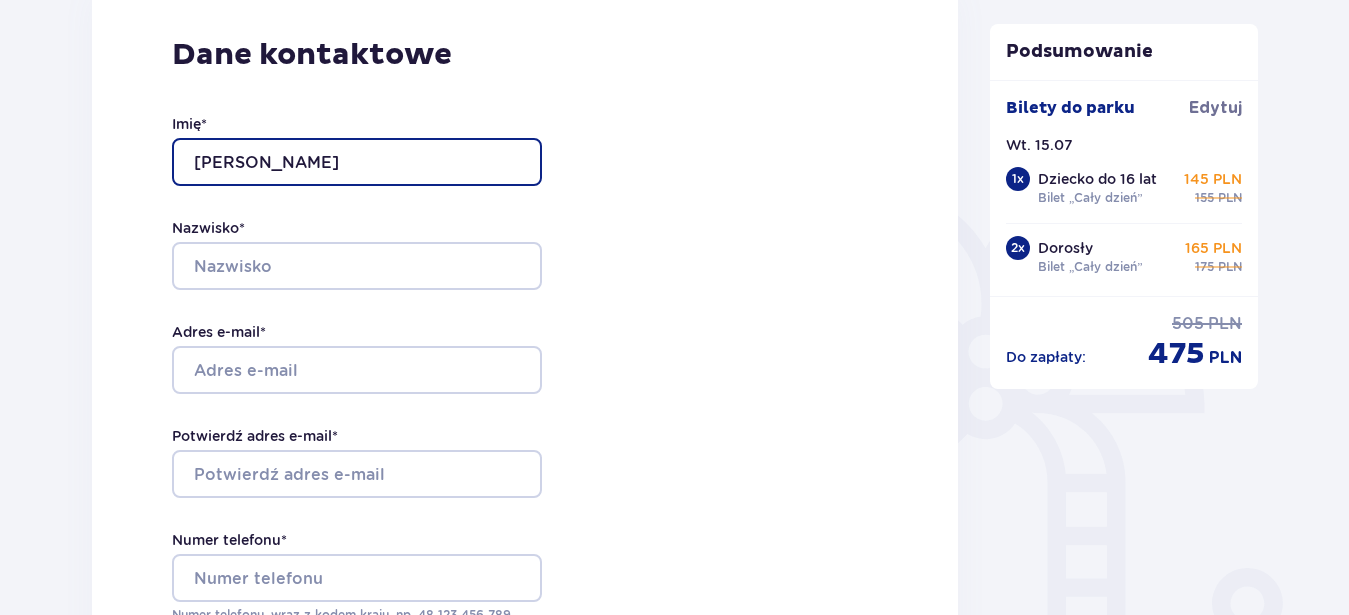 type on "Adrian" 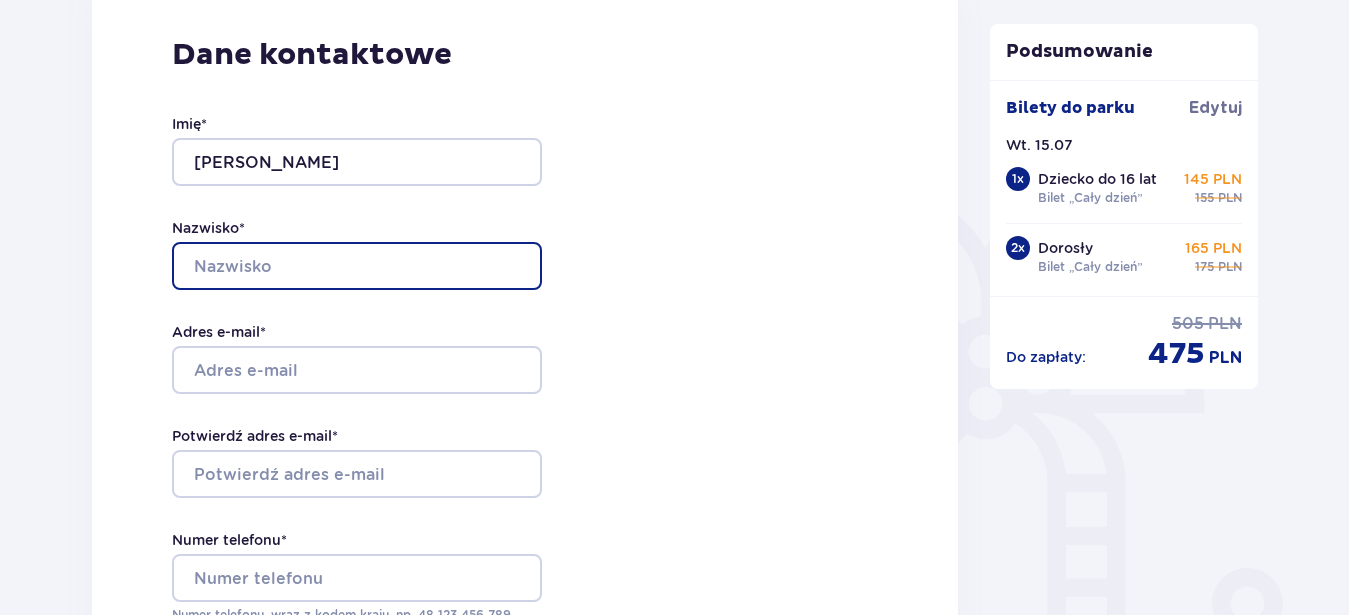 click on "Nazwisko *" at bounding box center (357, 266) 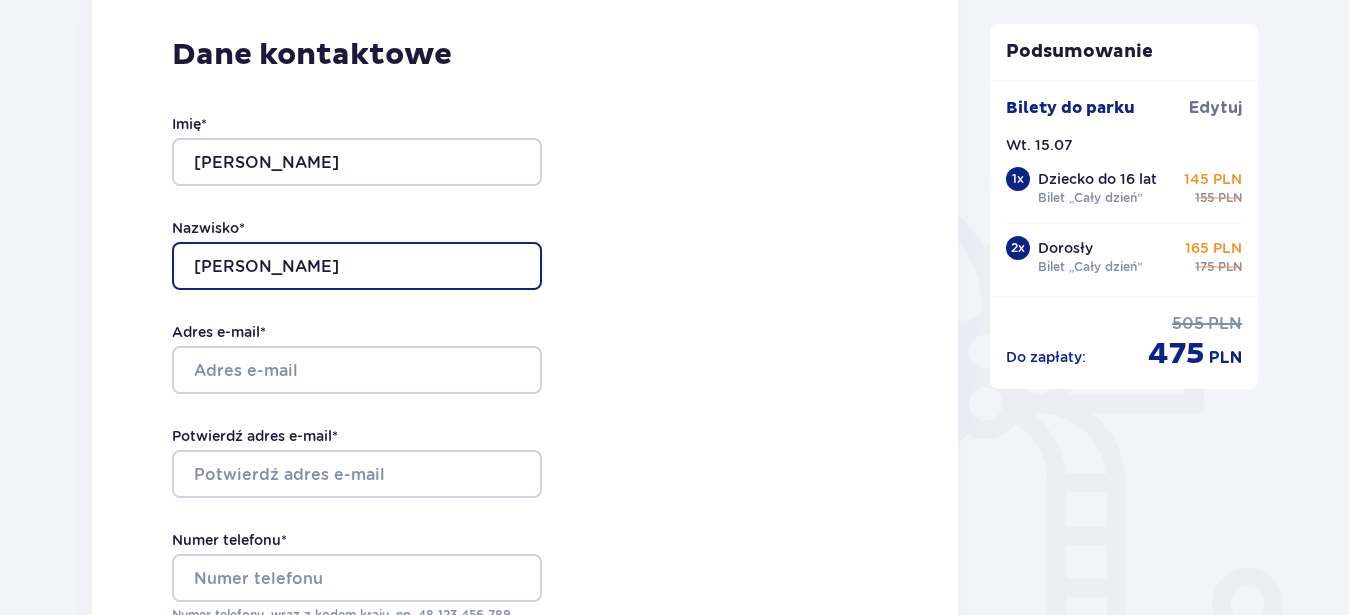 type on "Krystian" 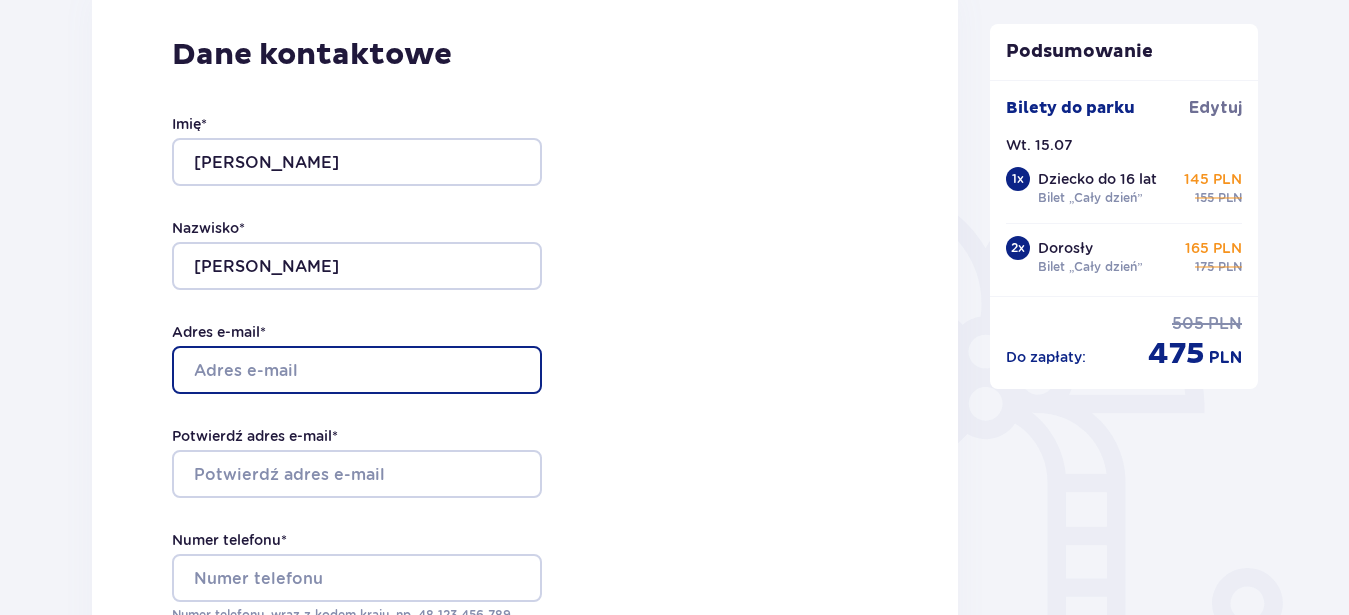 click on "Adres e-mail *" at bounding box center [357, 370] 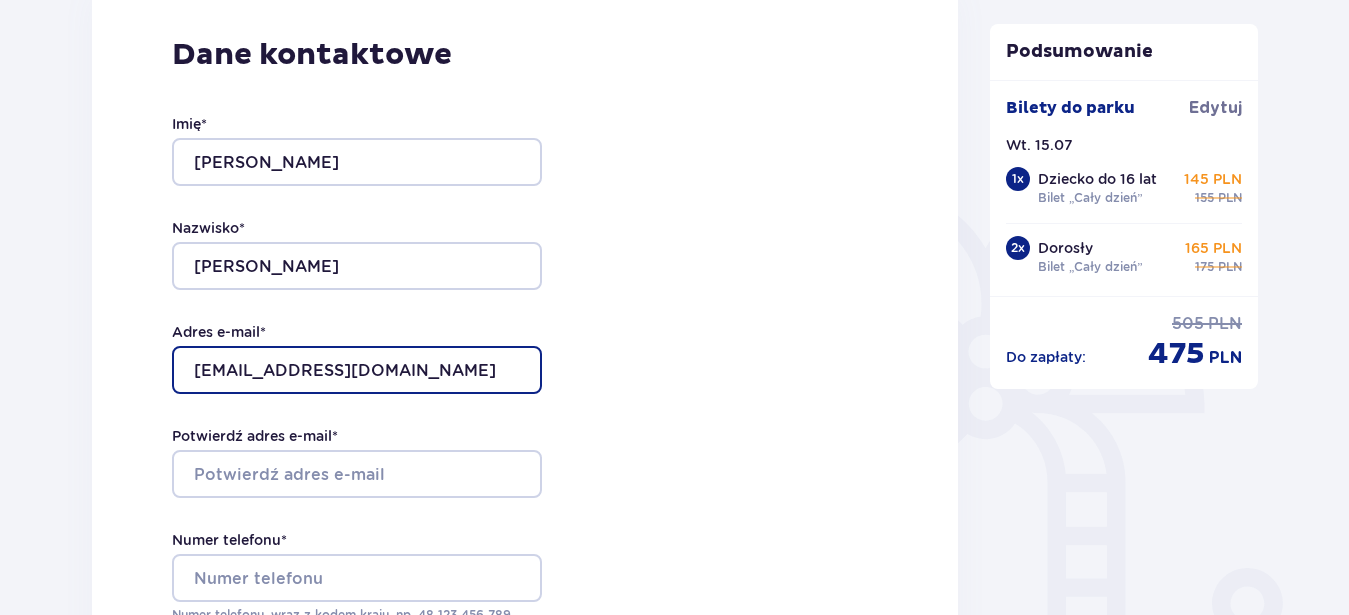type on "nyl@interia.pl" 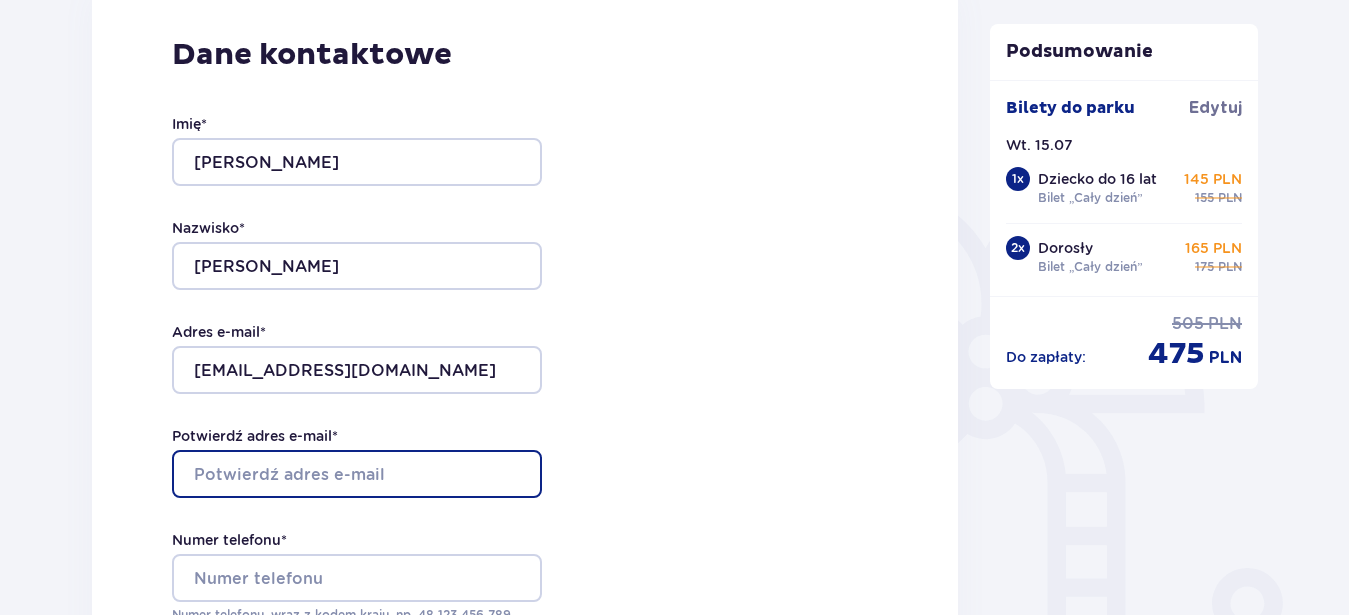 click on "Potwierdź adres e-mail *" at bounding box center (357, 474) 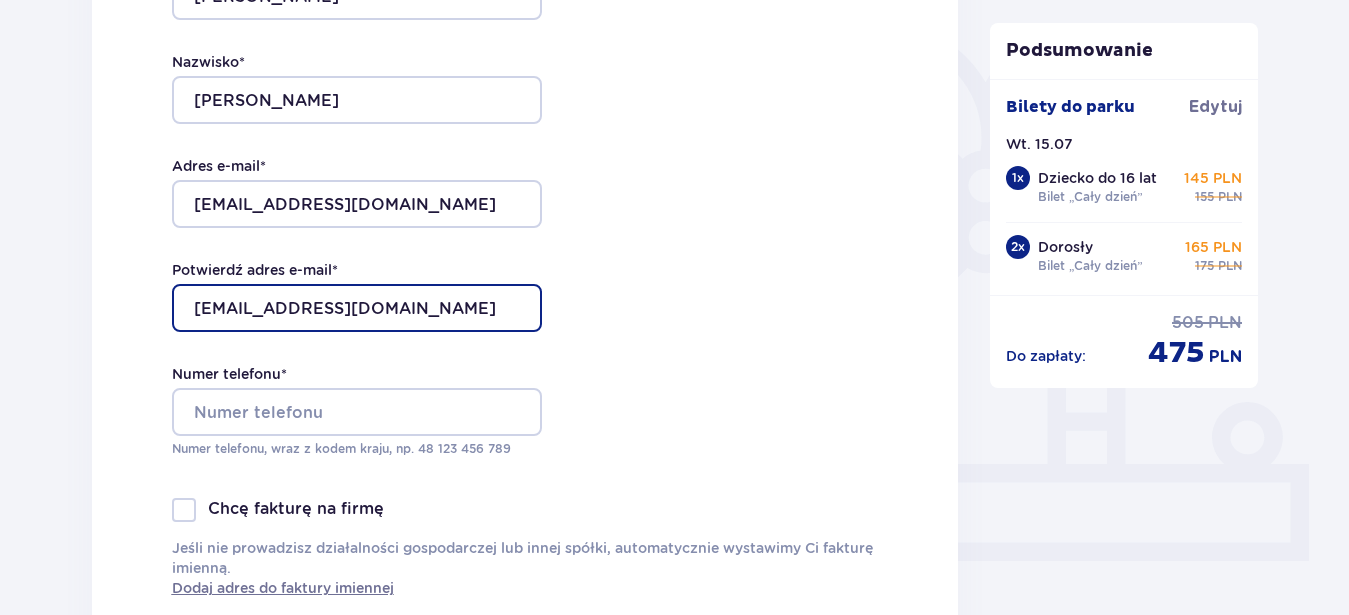 scroll, scrollTop: 510, scrollLeft: 0, axis: vertical 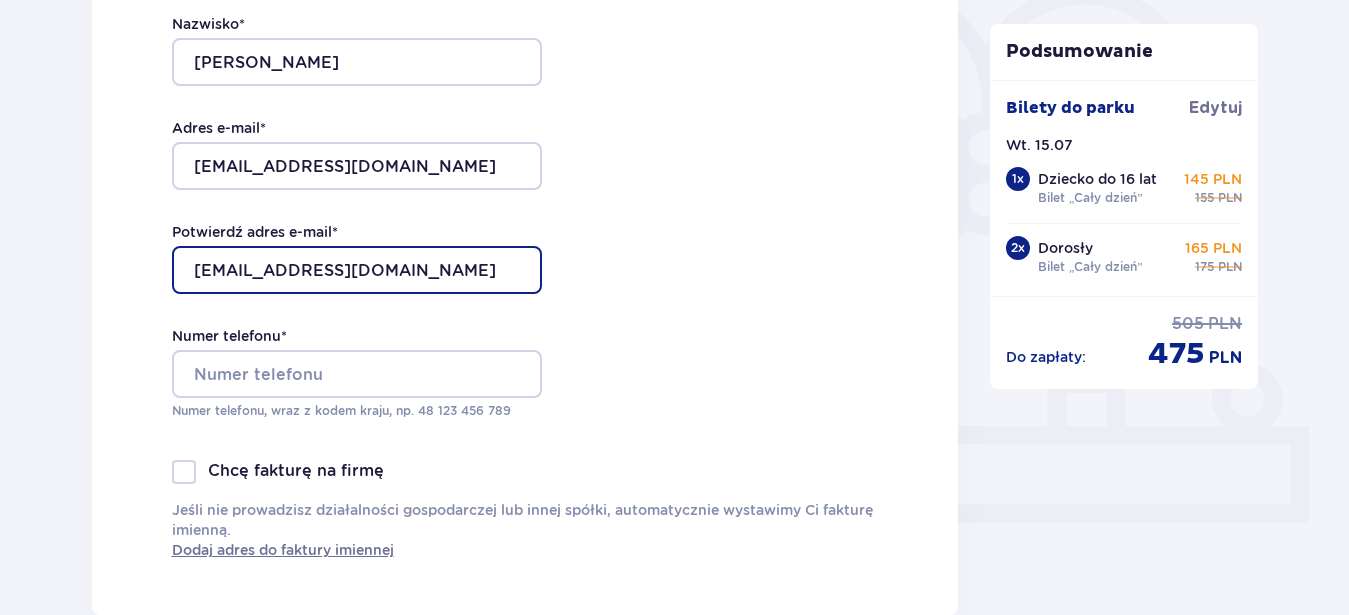 type on "nyl@interia.pl" 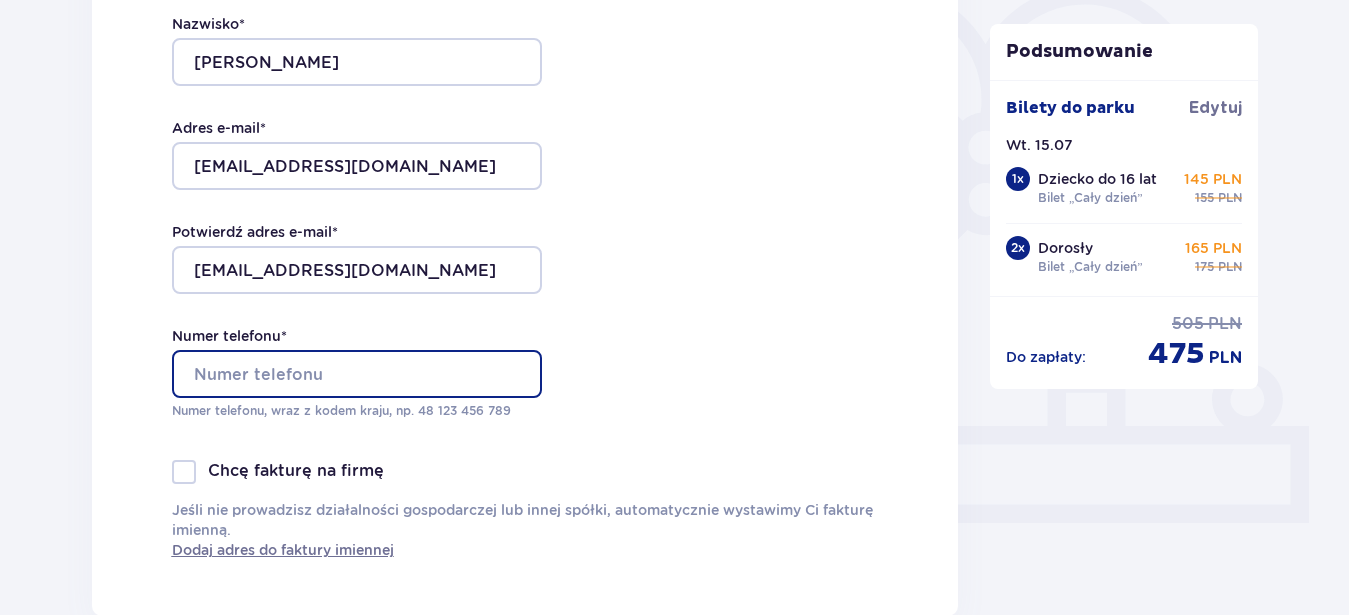 click on "Numer telefonu *" at bounding box center (357, 374) 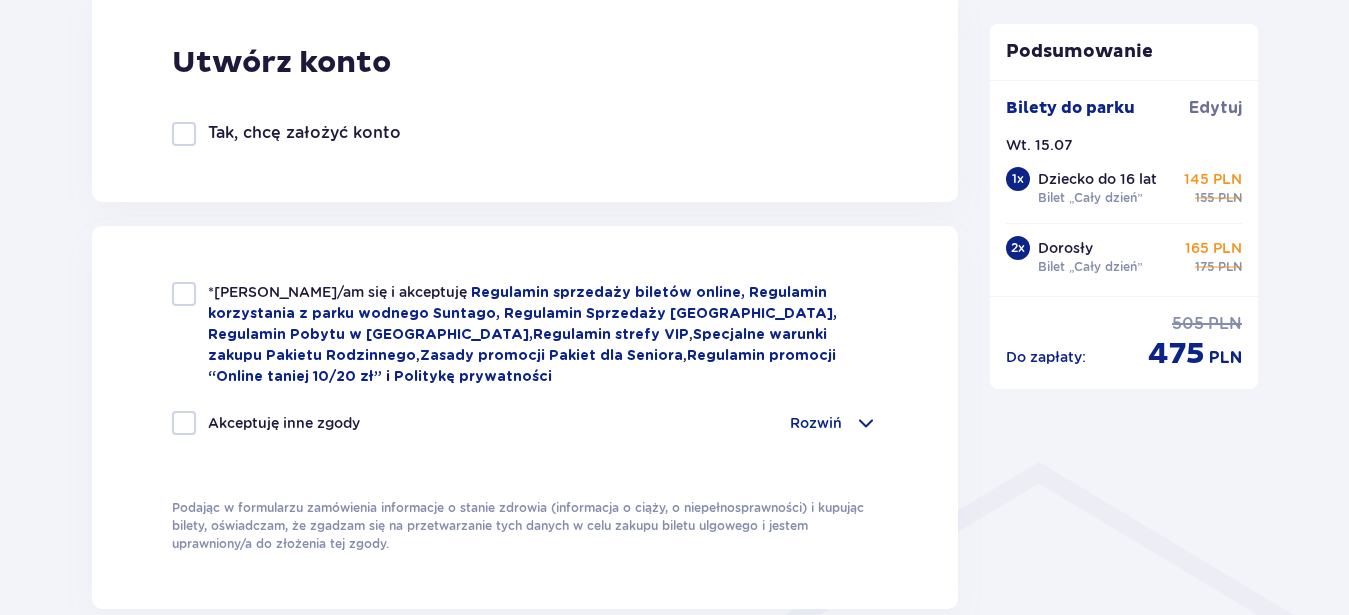scroll, scrollTop: 1224, scrollLeft: 0, axis: vertical 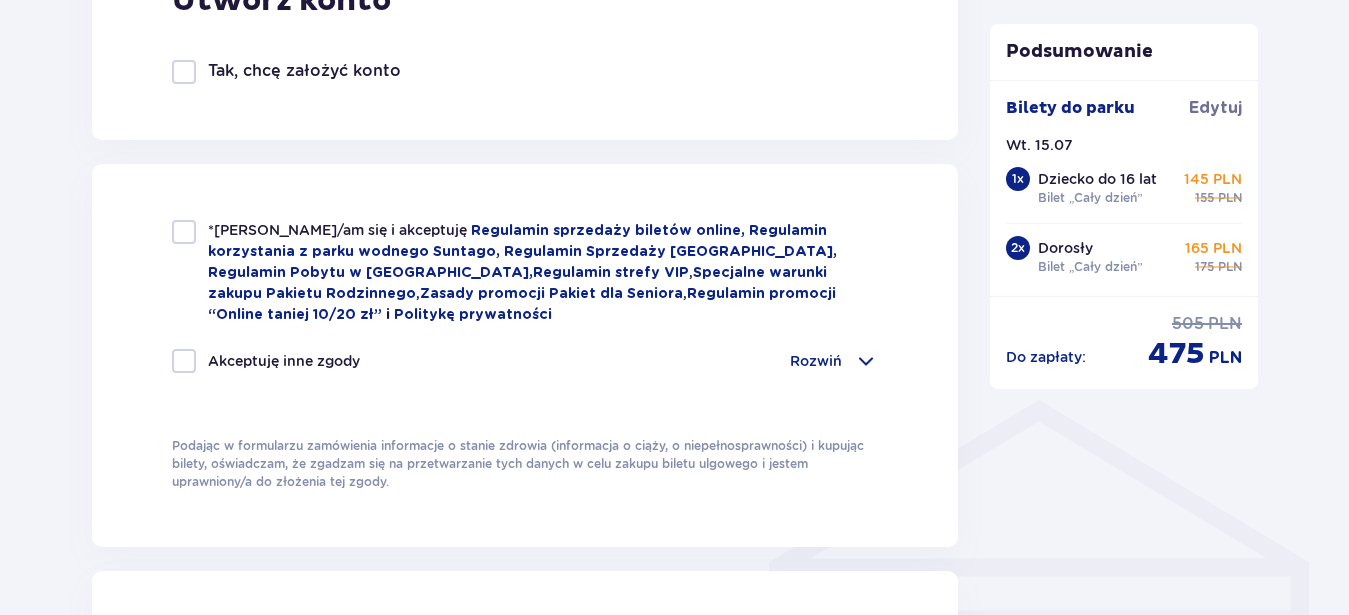 type on "48 692 141 500" 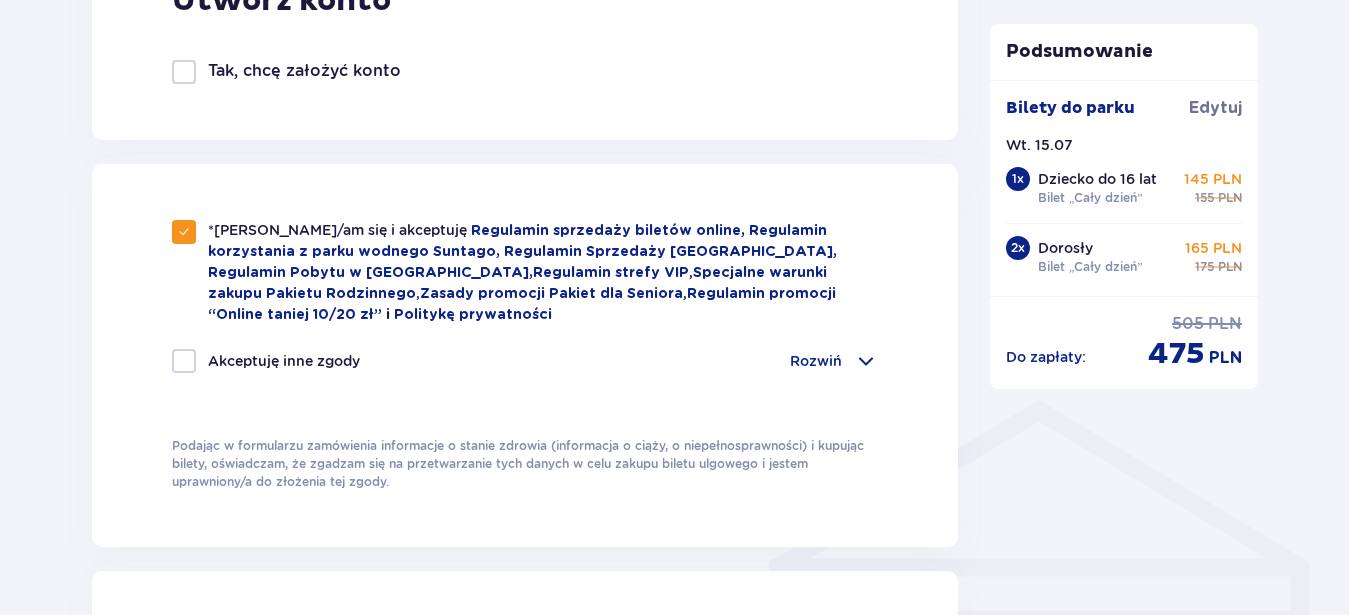 click at bounding box center [866, 361] 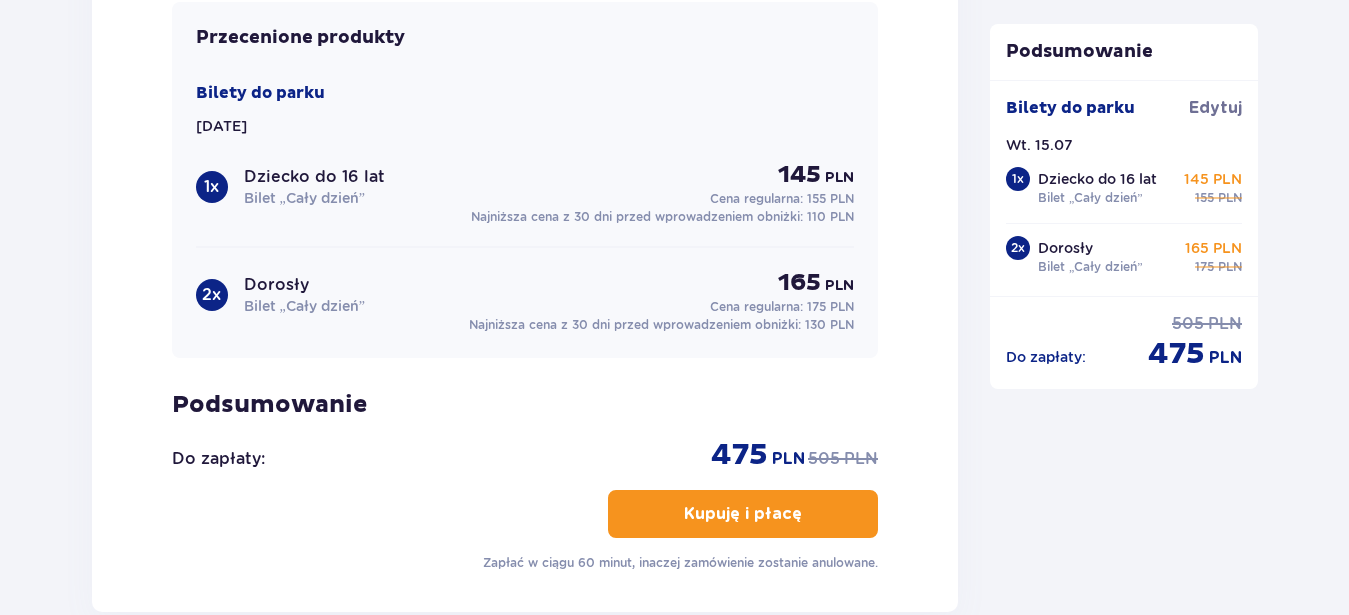 scroll, scrollTop: 2550, scrollLeft: 0, axis: vertical 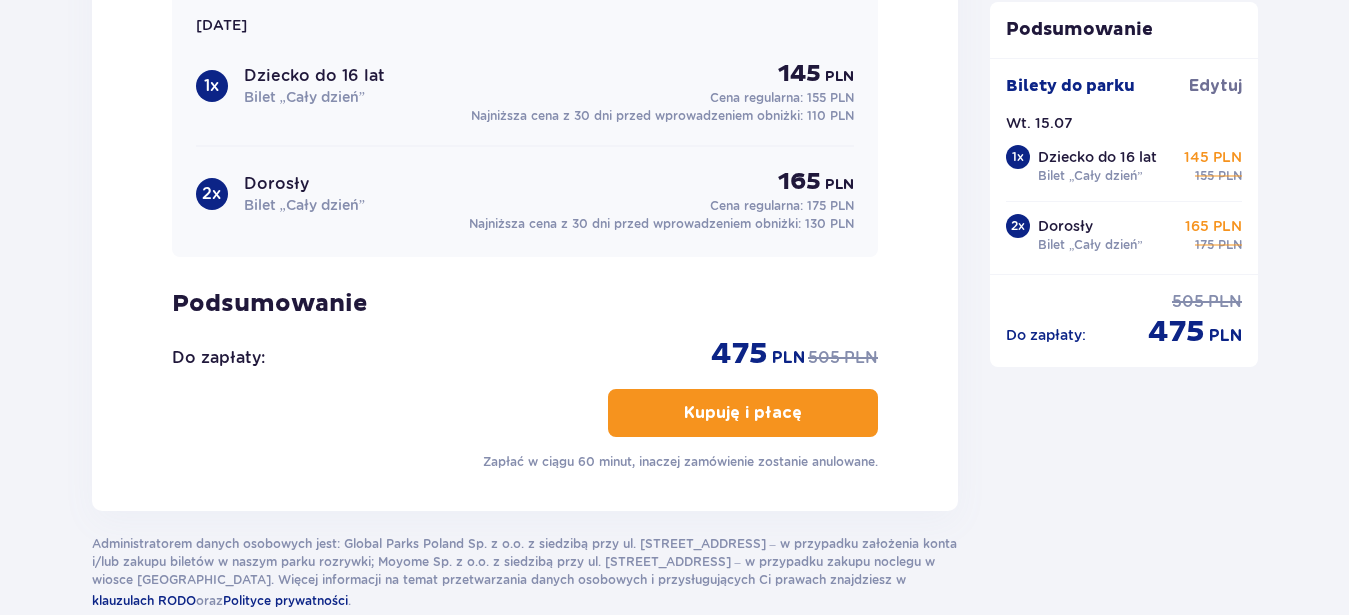 click on "Kupuję i płacę" at bounding box center [743, 413] 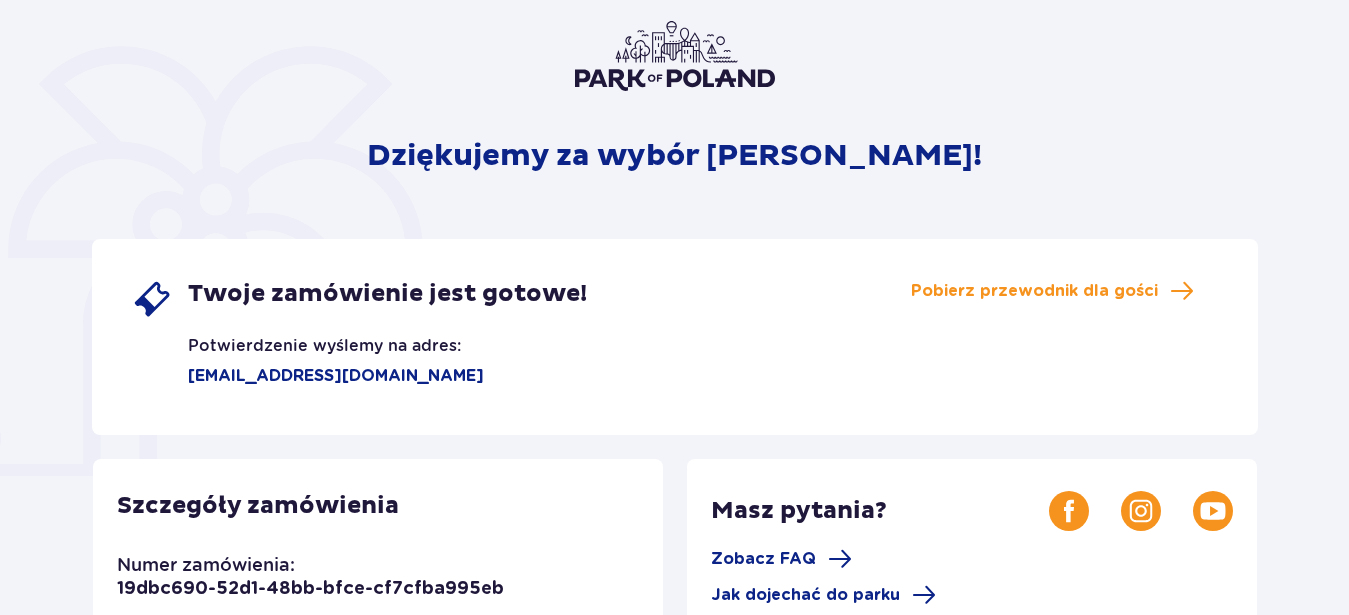 scroll, scrollTop: 271, scrollLeft: 0, axis: vertical 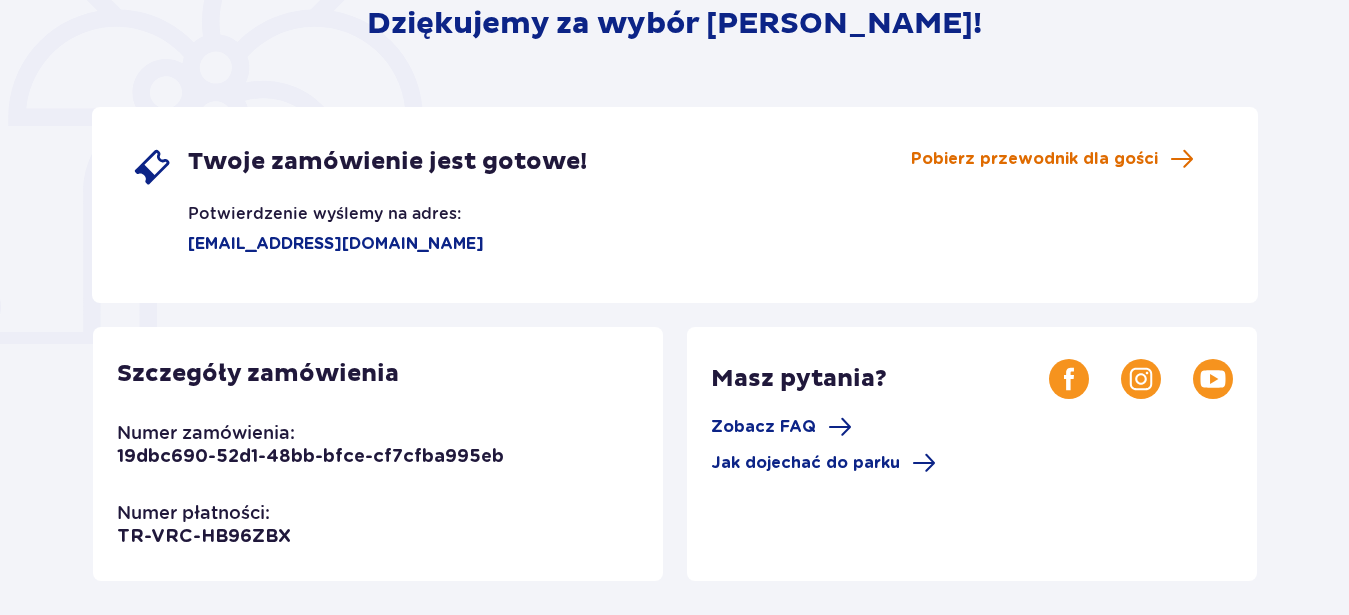 click on "Pobierz przewodnik dla gości" at bounding box center [1034, 159] 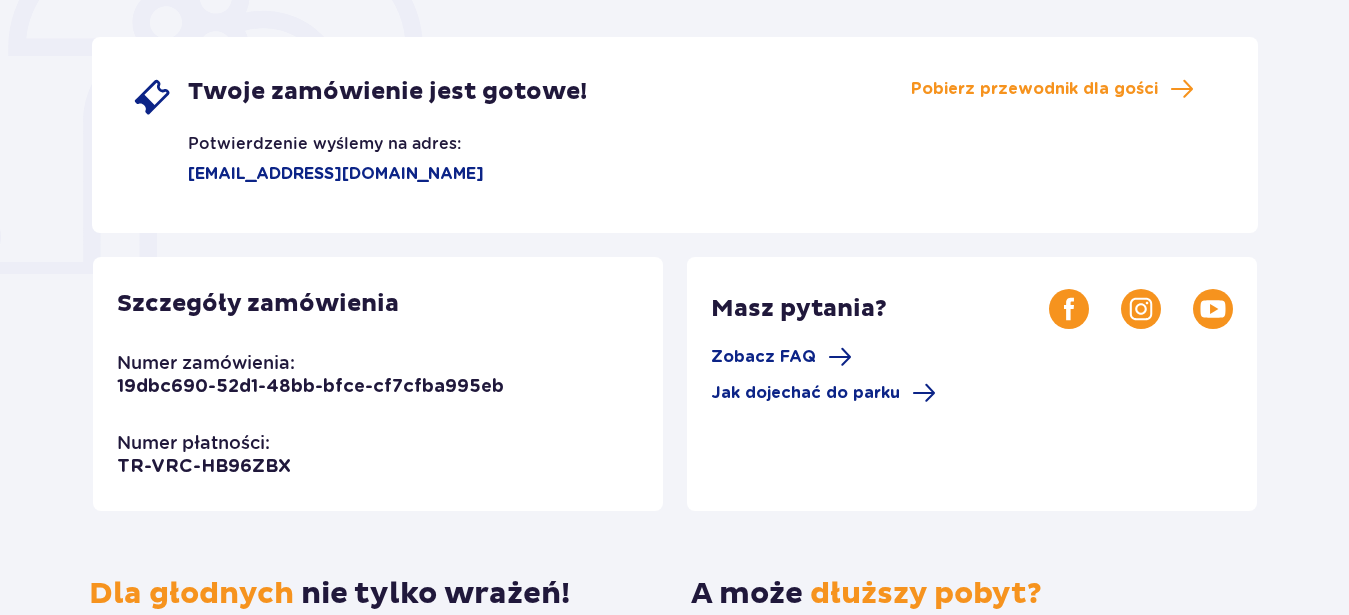 scroll, scrollTop: 475, scrollLeft: 0, axis: vertical 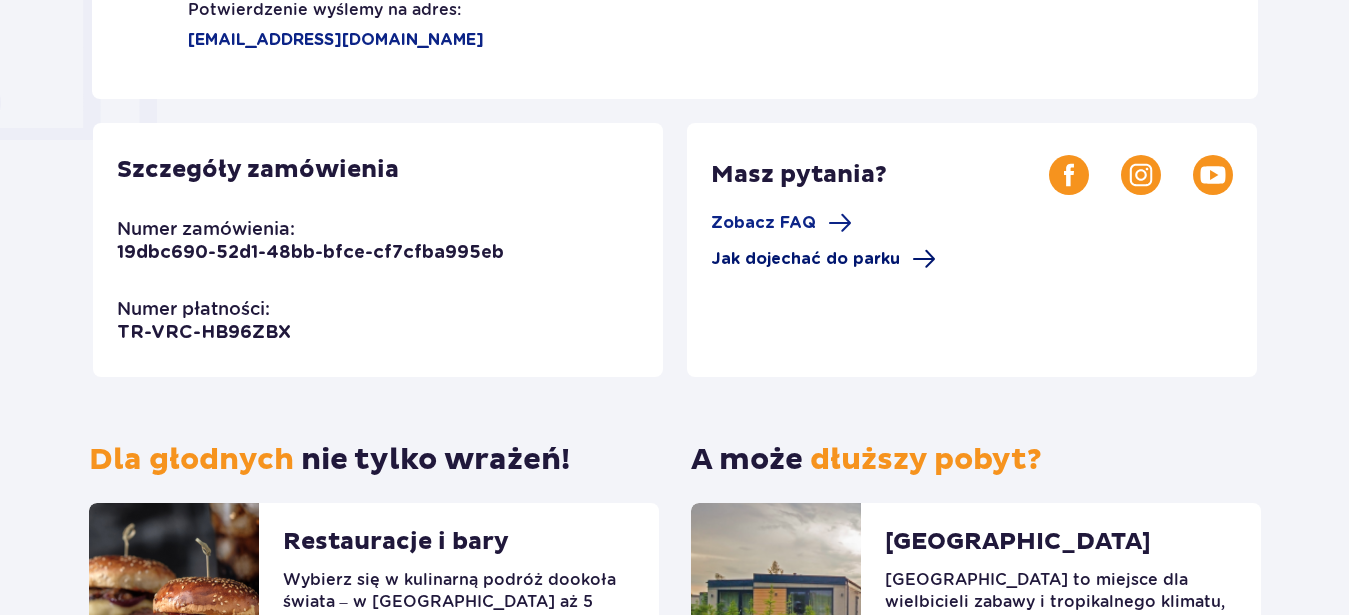 click on "Jak dojechać do parku" at bounding box center [805, 259] 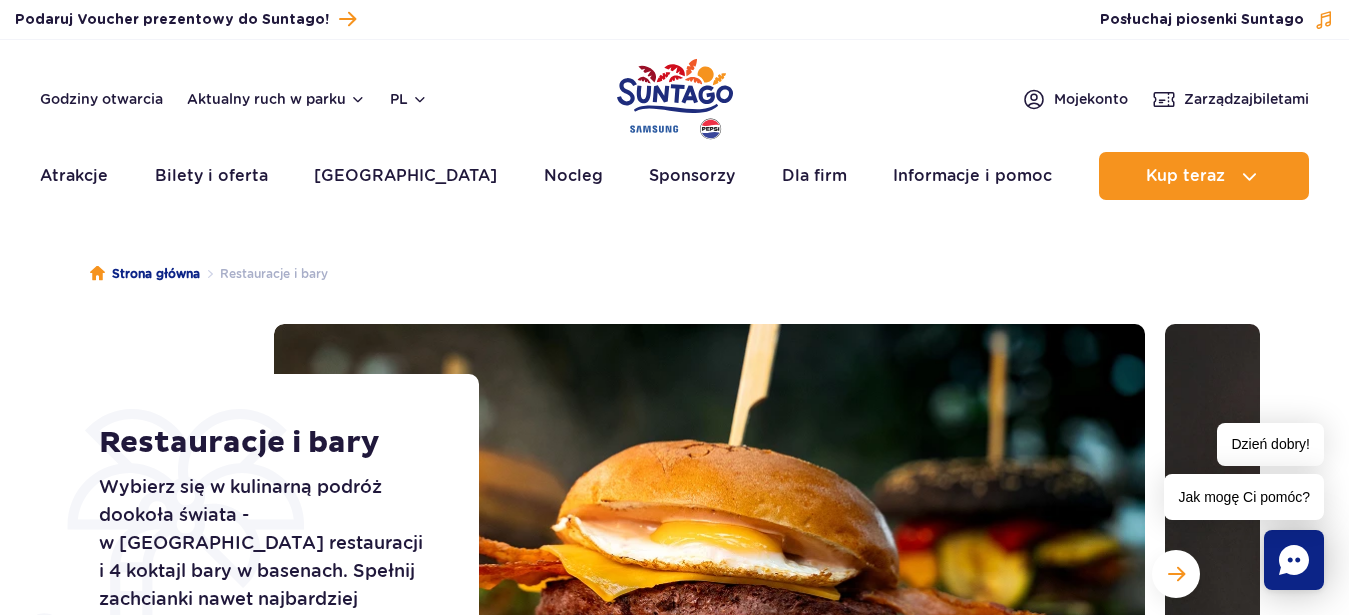 scroll, scrollTop: 0, scrollLeft: 0, axis: both 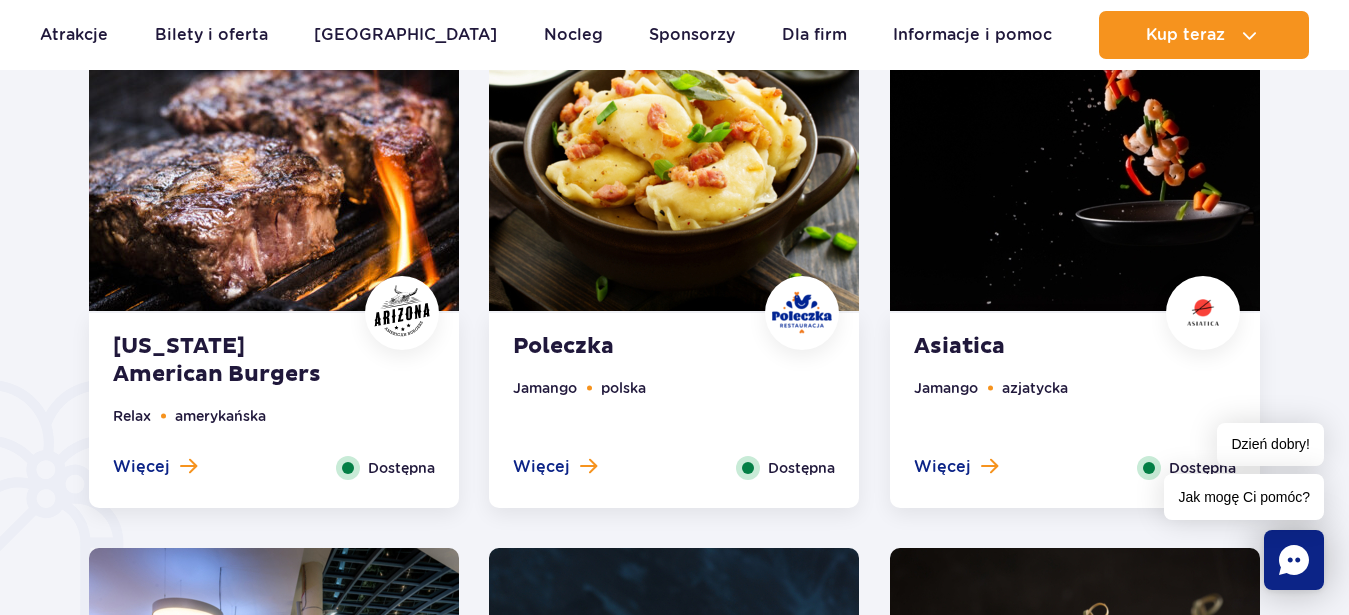 click on "Poleczka" at bounding box center [634, 347] 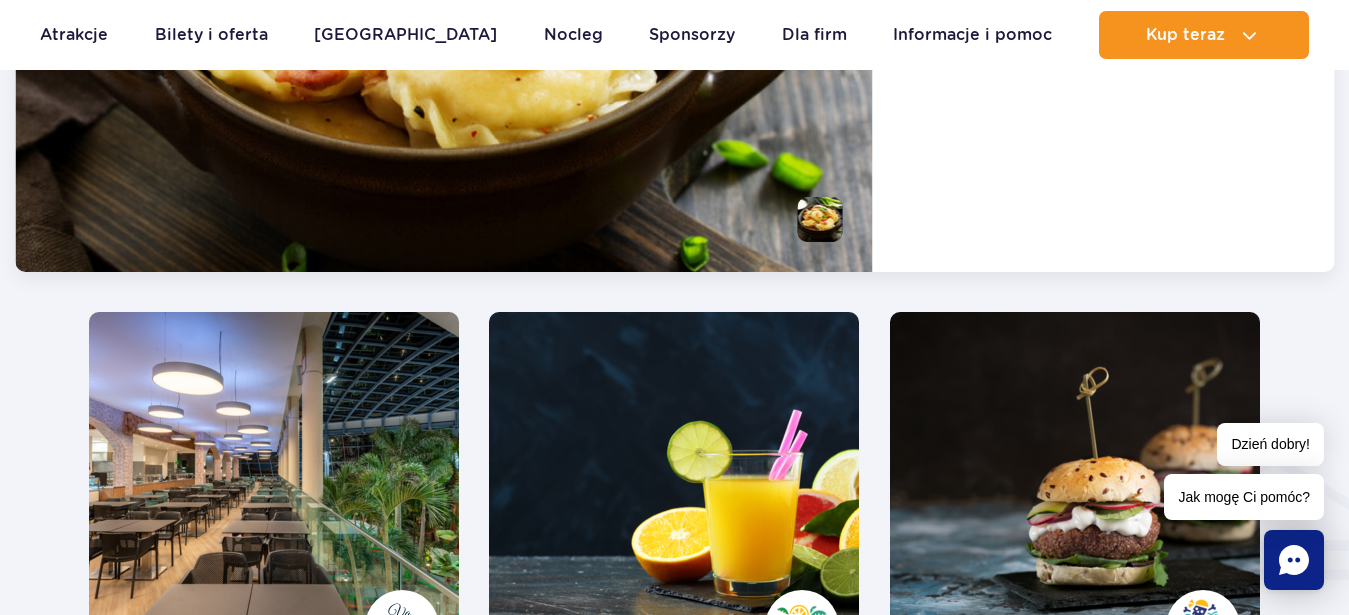 scroll, scrollTop: 2269, scrollLeft: 0, axis: vertical 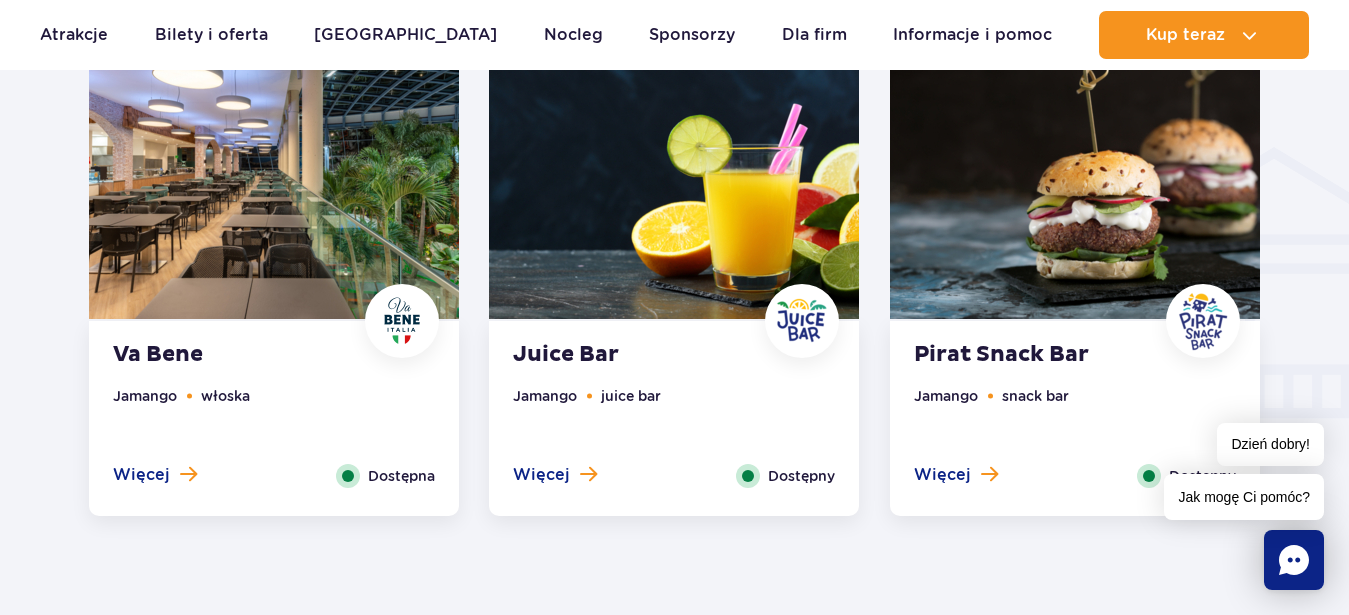 click on "Pirat Snack Bar" at bounding box center [1035, 355] 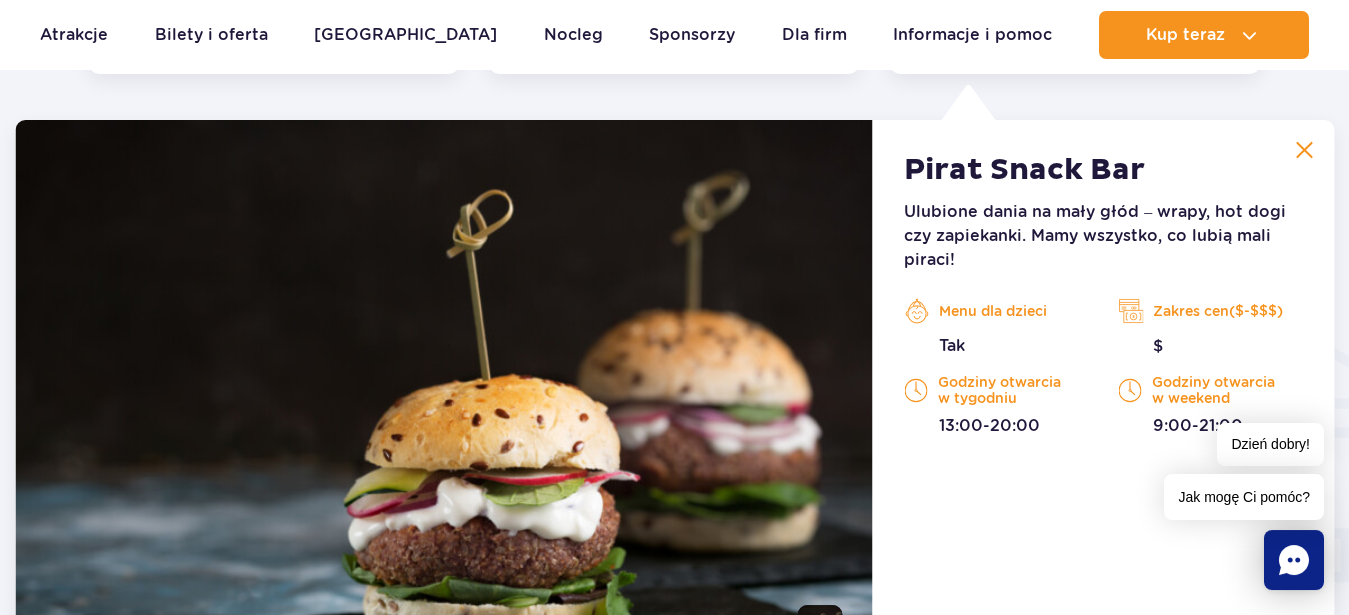 scroll, scrollTop: 2104, scrollLeft: 0, axis: vertical 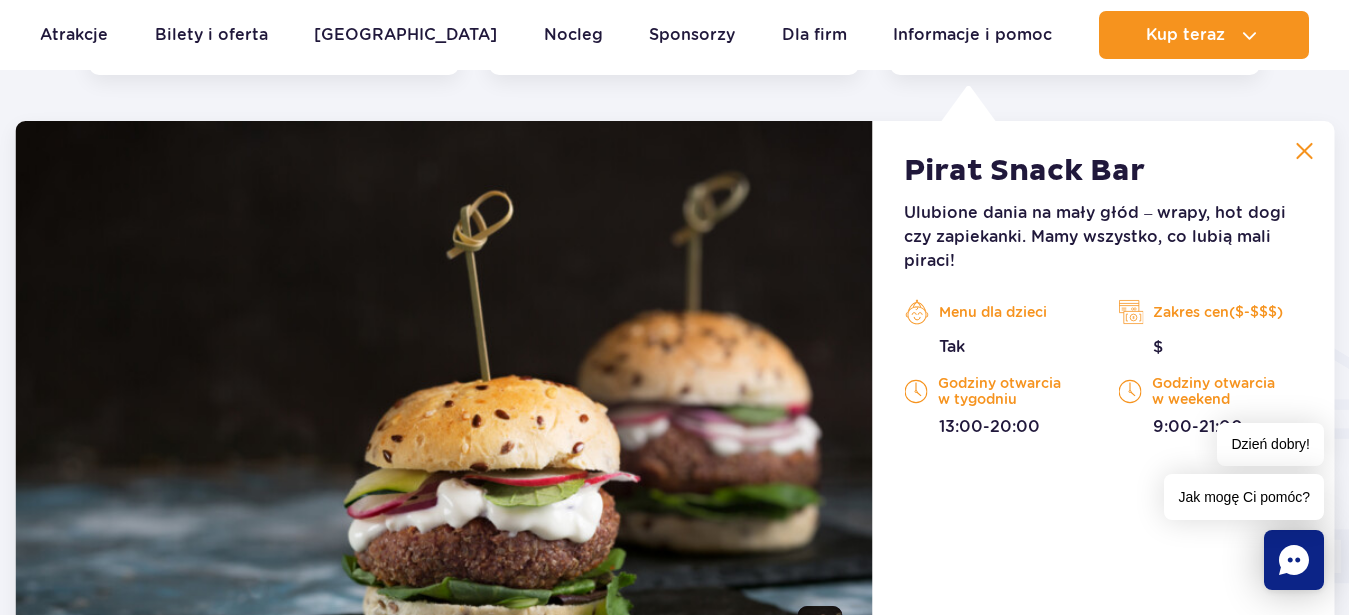 click on "Zakres cen($-$$$)" at bounding box center (1210, 312) 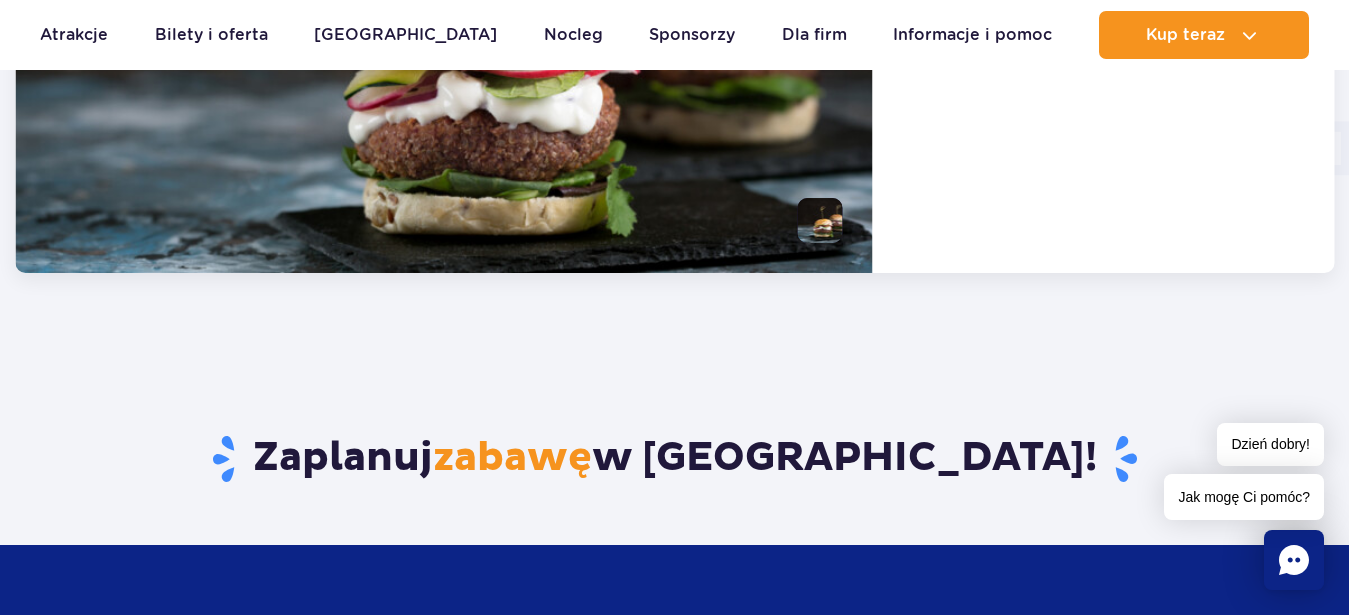 scroll, scrollTop: 2308, scrollLeft: 0, axis: vertical 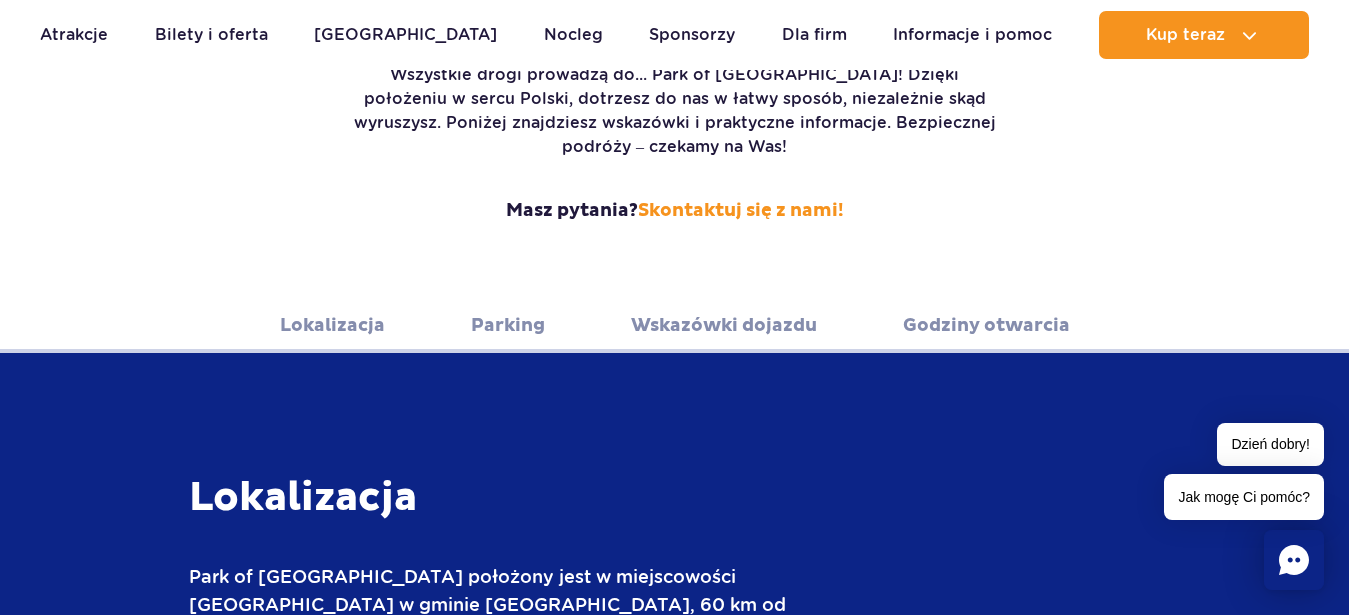 click on "Parking" at bounding box center [508, 325] 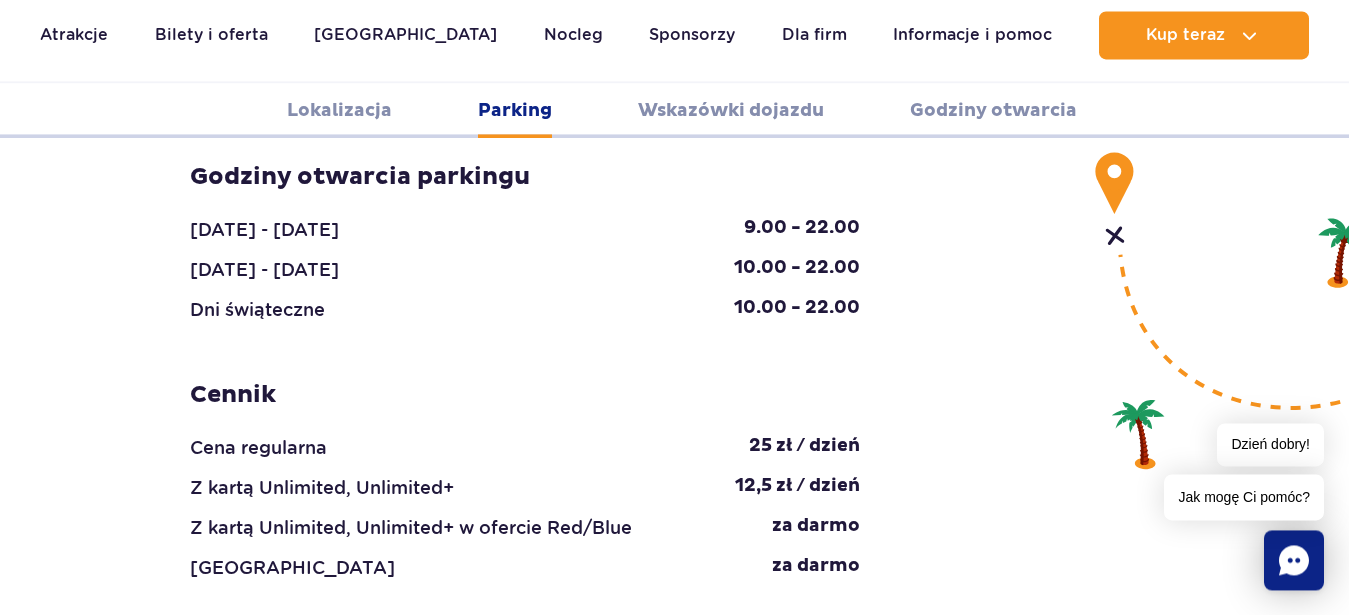 scroll, scrollTop: 2189, scrollLeft: 0, axis: vertical 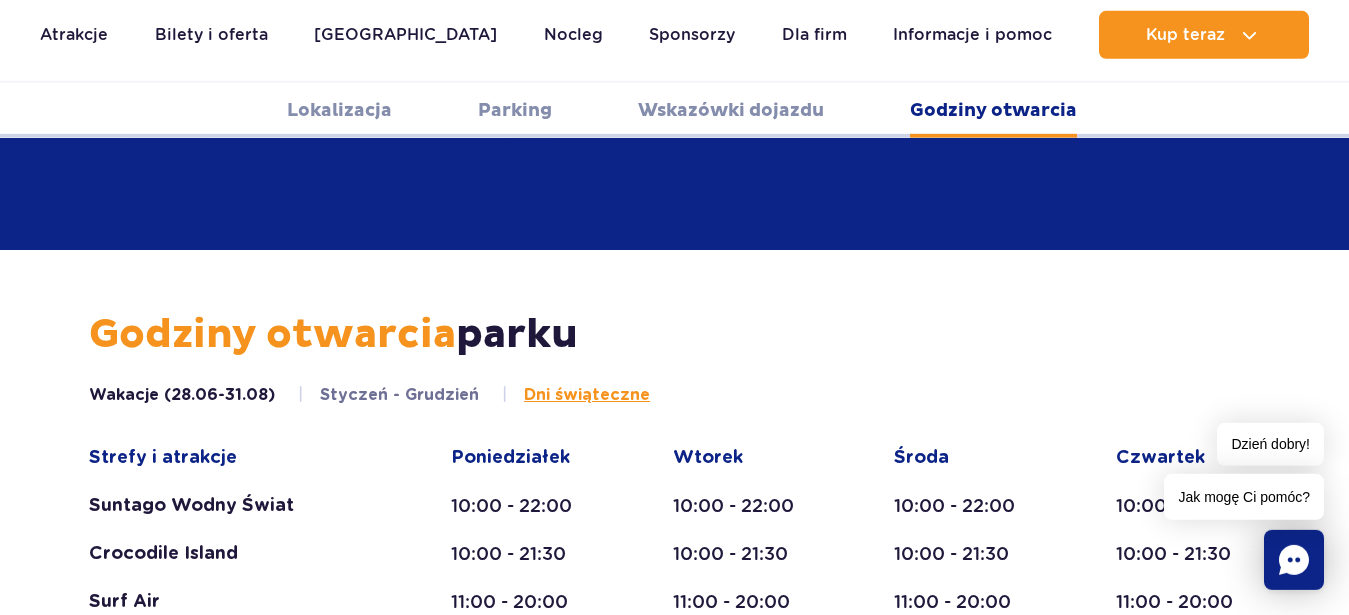click on "Wakacje (28.06-31.08)" at bounding box center [182, 395] 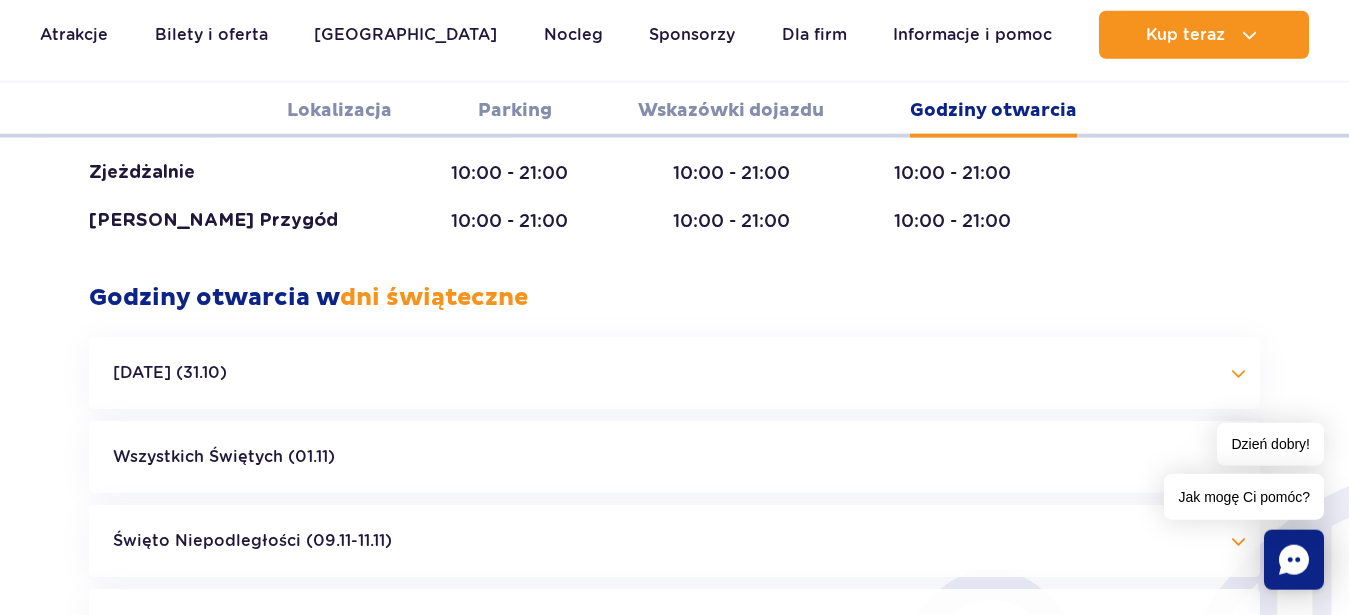 scroll, scrollTop: 4331, scrollLeft: 0, axis: vertical 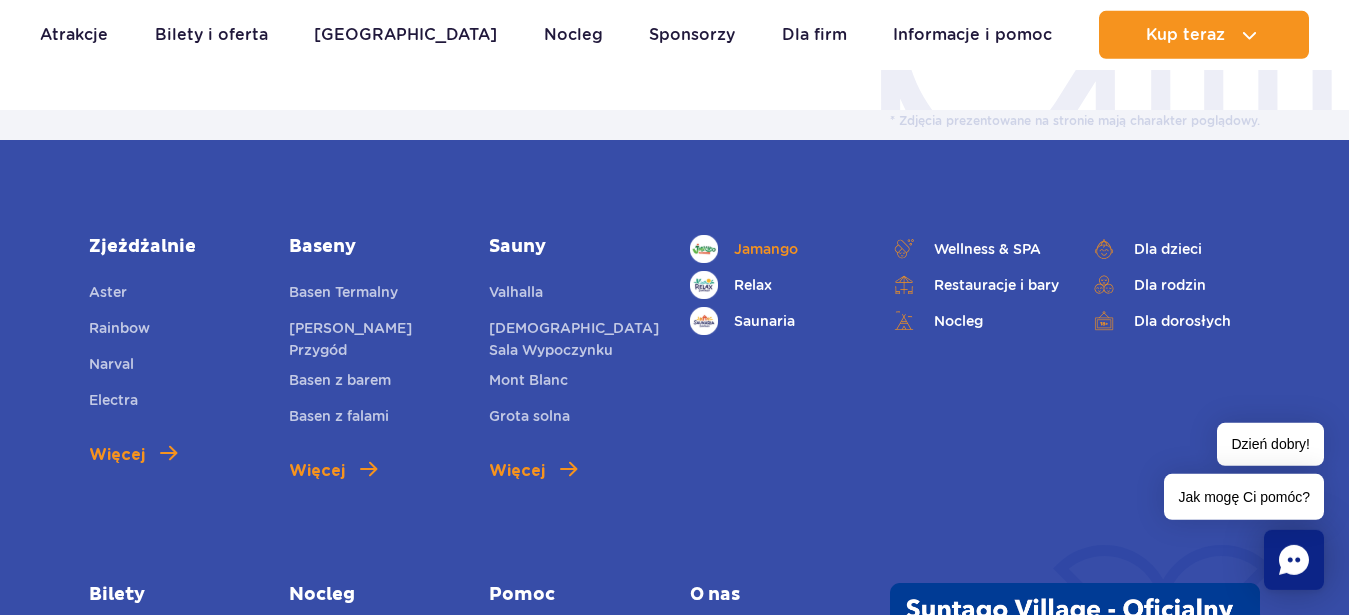 click on "Jamango" at bounding box center (775, 249) 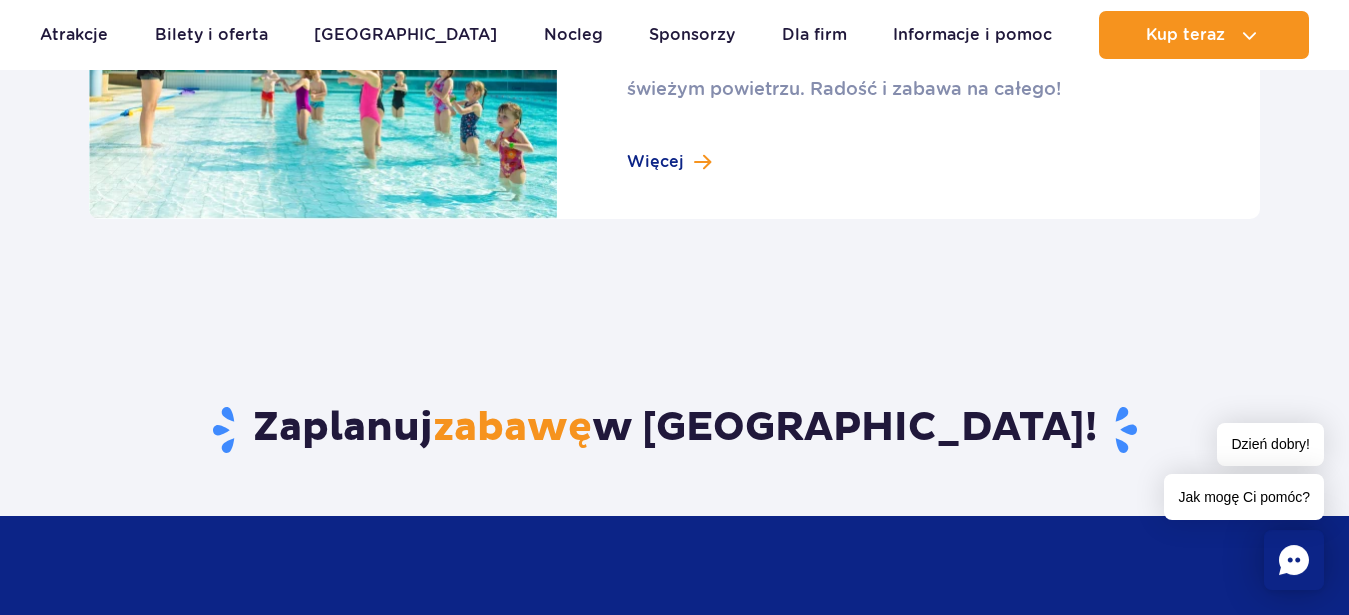 scroll, scrollTop: 2652, scrollLeft: 0, axis: vertical 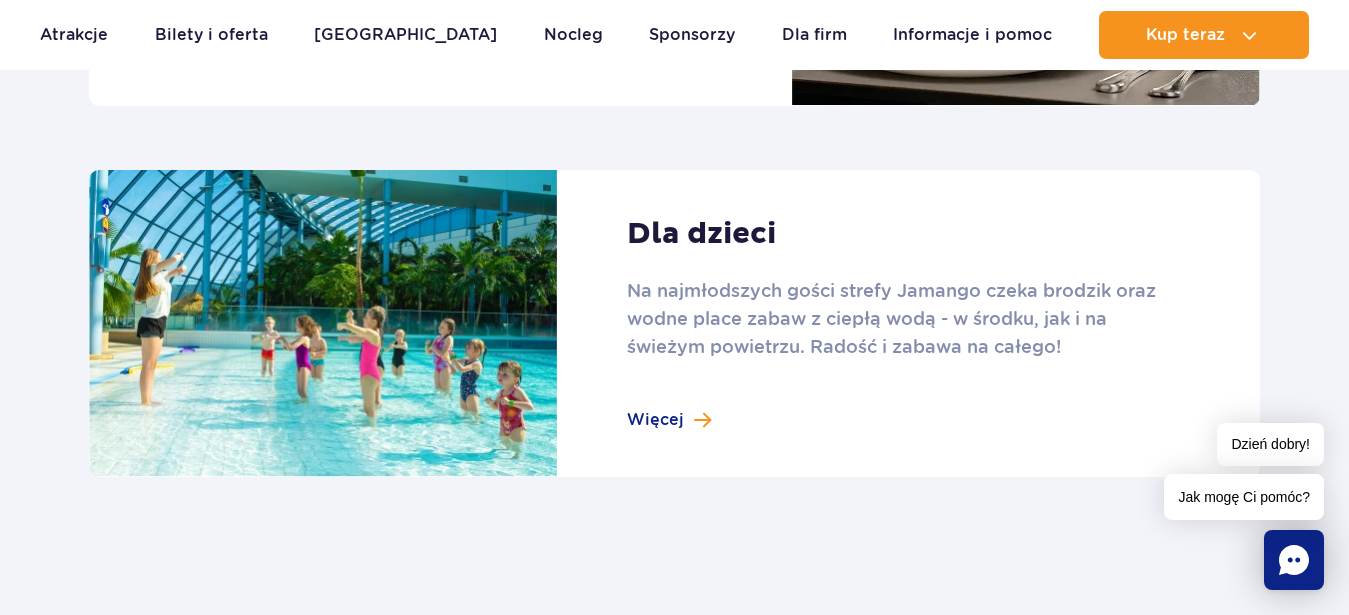 click at bounding box center [674, 324] 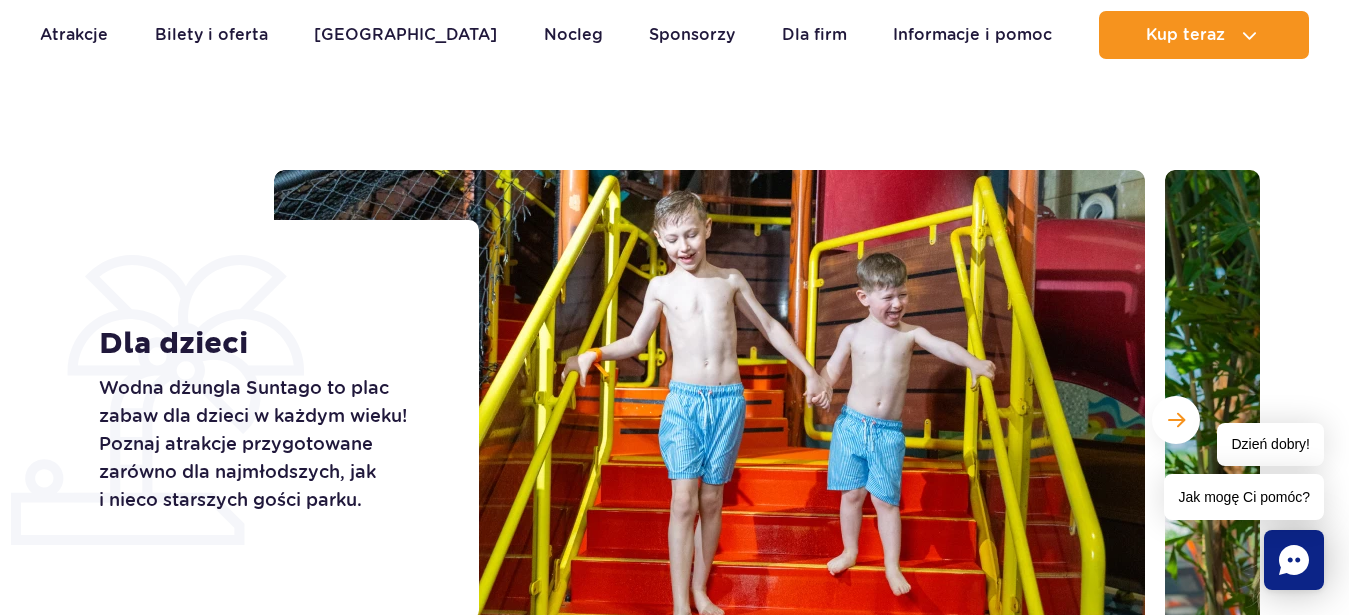 scroll, scrollTop: 0, scrollLeft: 0, axis: both 